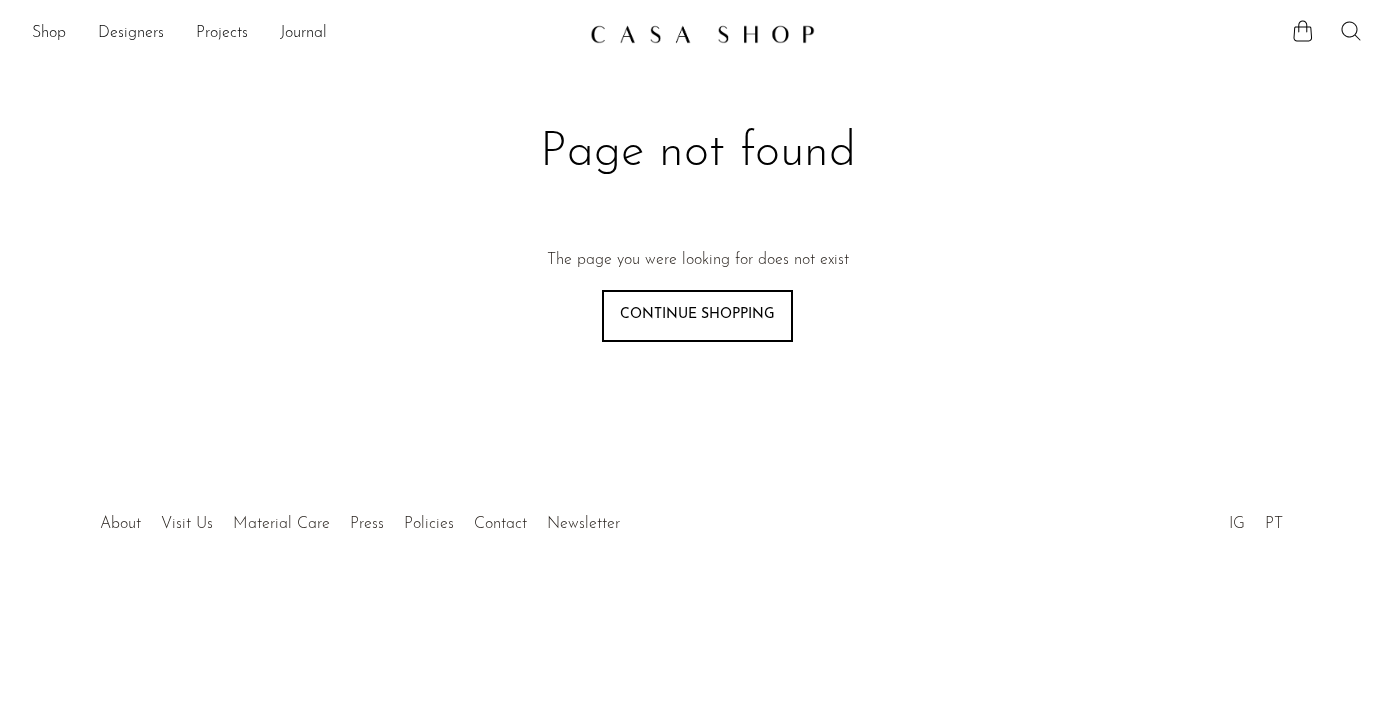 scroll, scrollTop: 0, scrollLeft: 0, axis: both 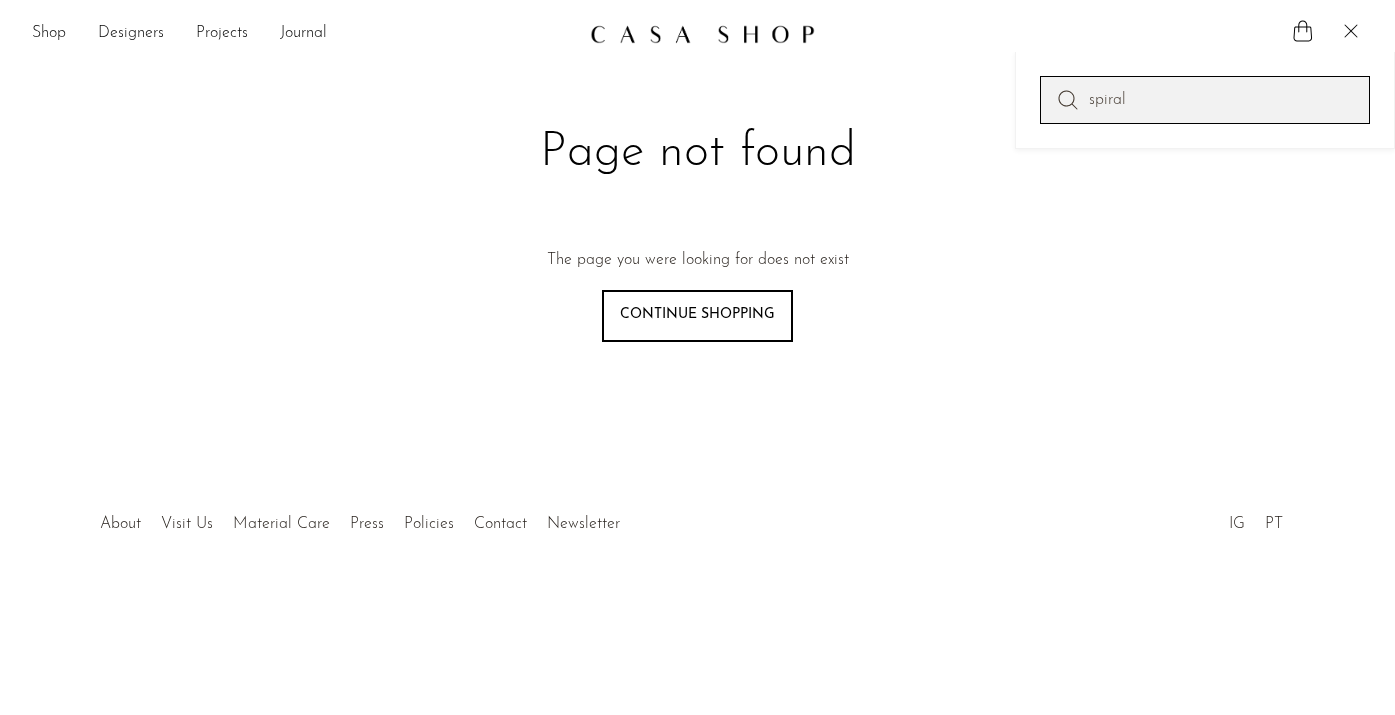 type on "spiral" 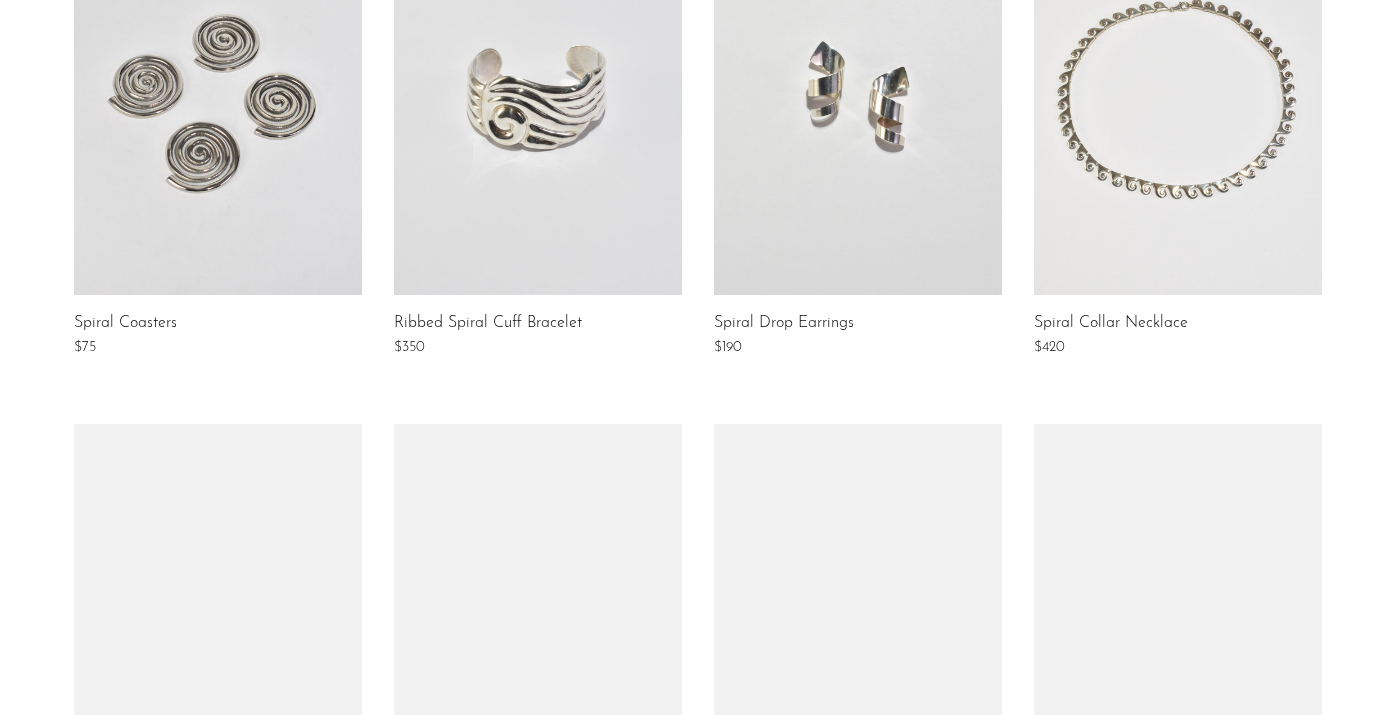 scroll, scrollTop: 0, scrollLeft: 0, axis: both 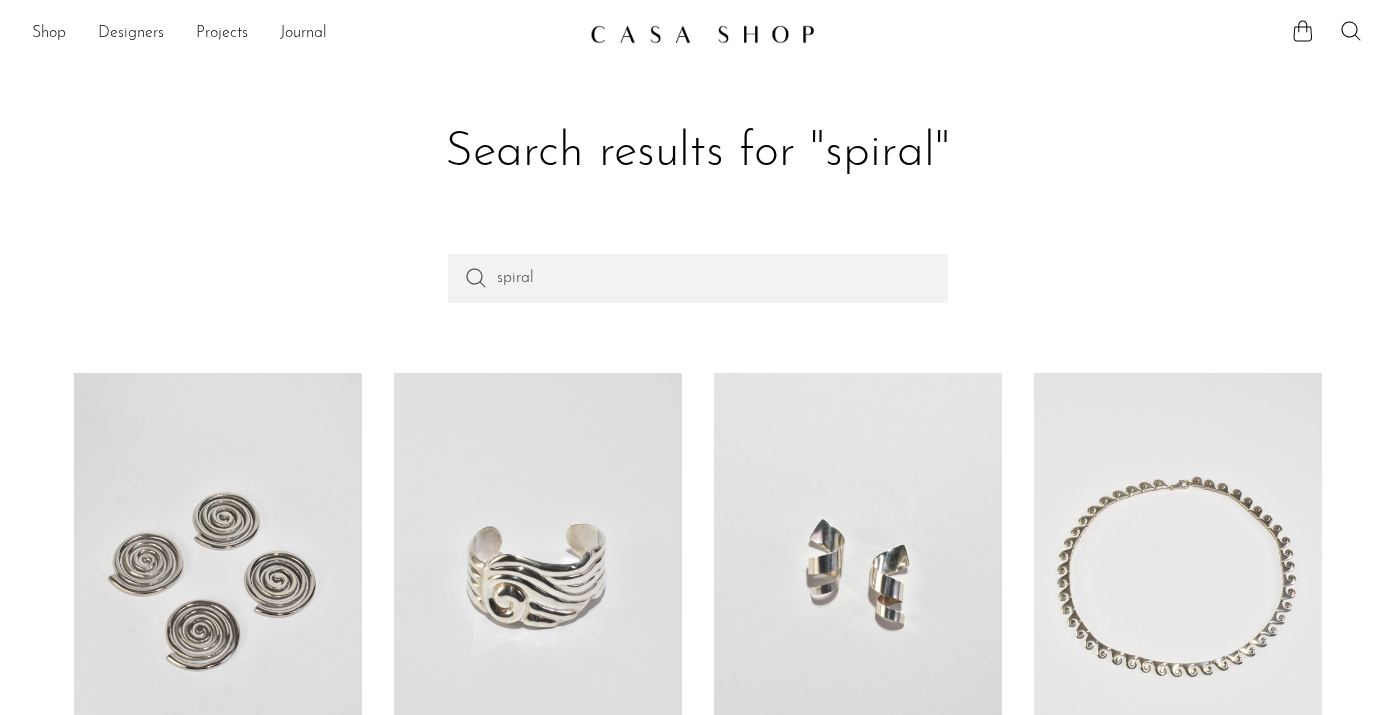 click on "Shop
Featured
New Arrivals
Bestsellers
Coming Soon
Jewelry
Jewelry
All
Earrings
Rings" at bounding box center (697, 34) 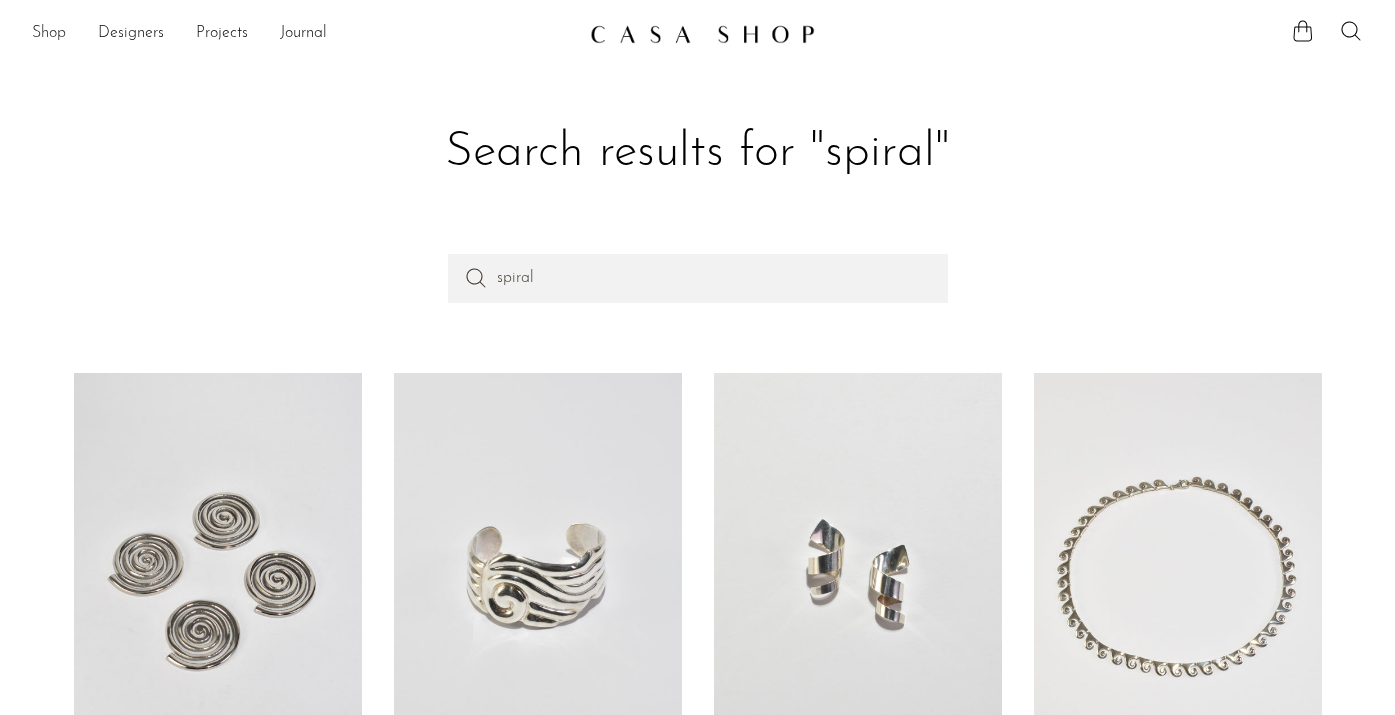 click on "Shop" at bounding box center [49, 34] 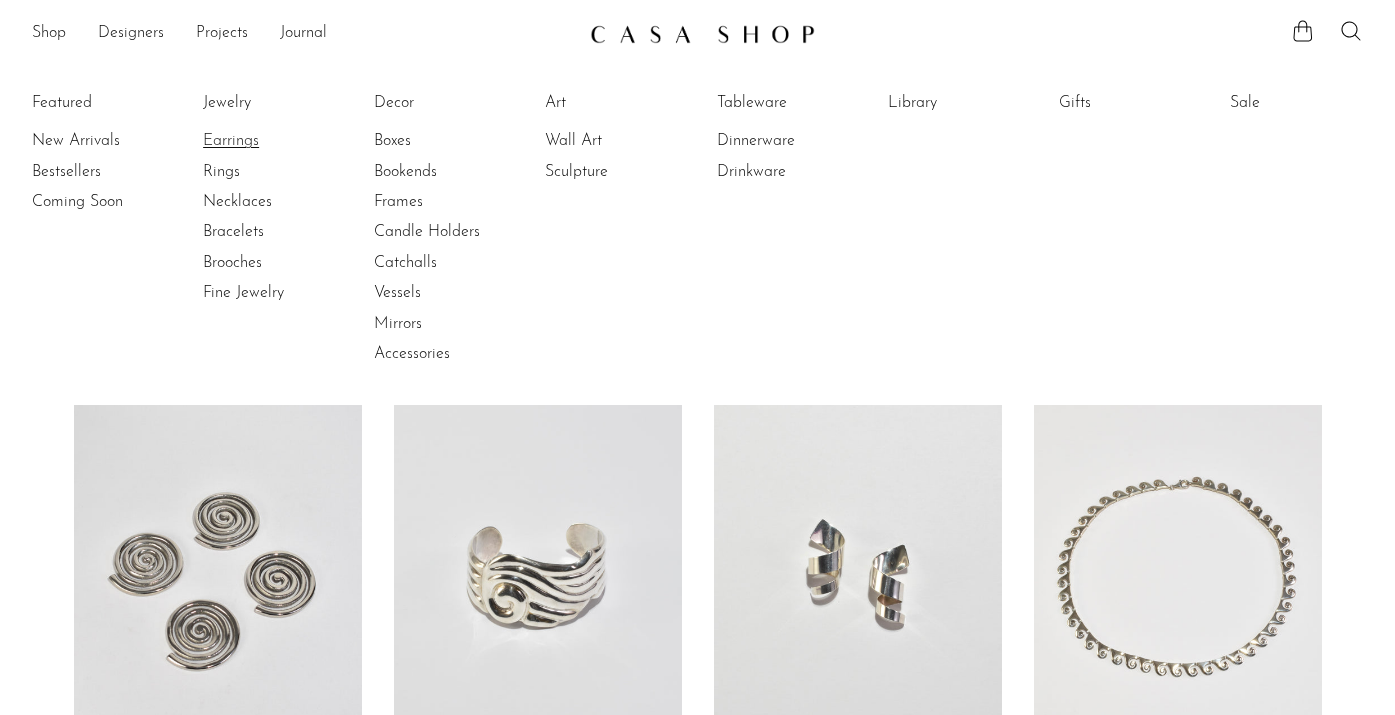 click on "Earrings" at bounding box center [278, 141] 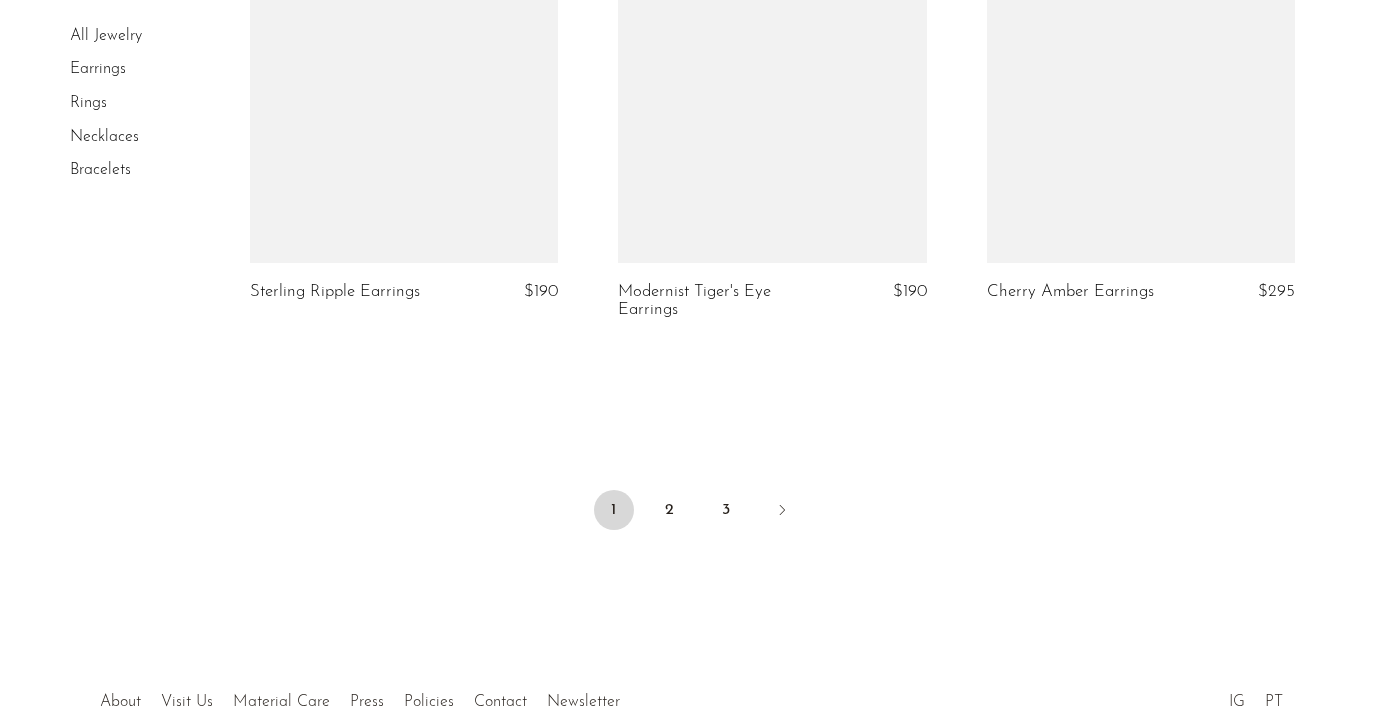 scroll, scrollTop: 6240, scrollLeft: 0, axis: vertical 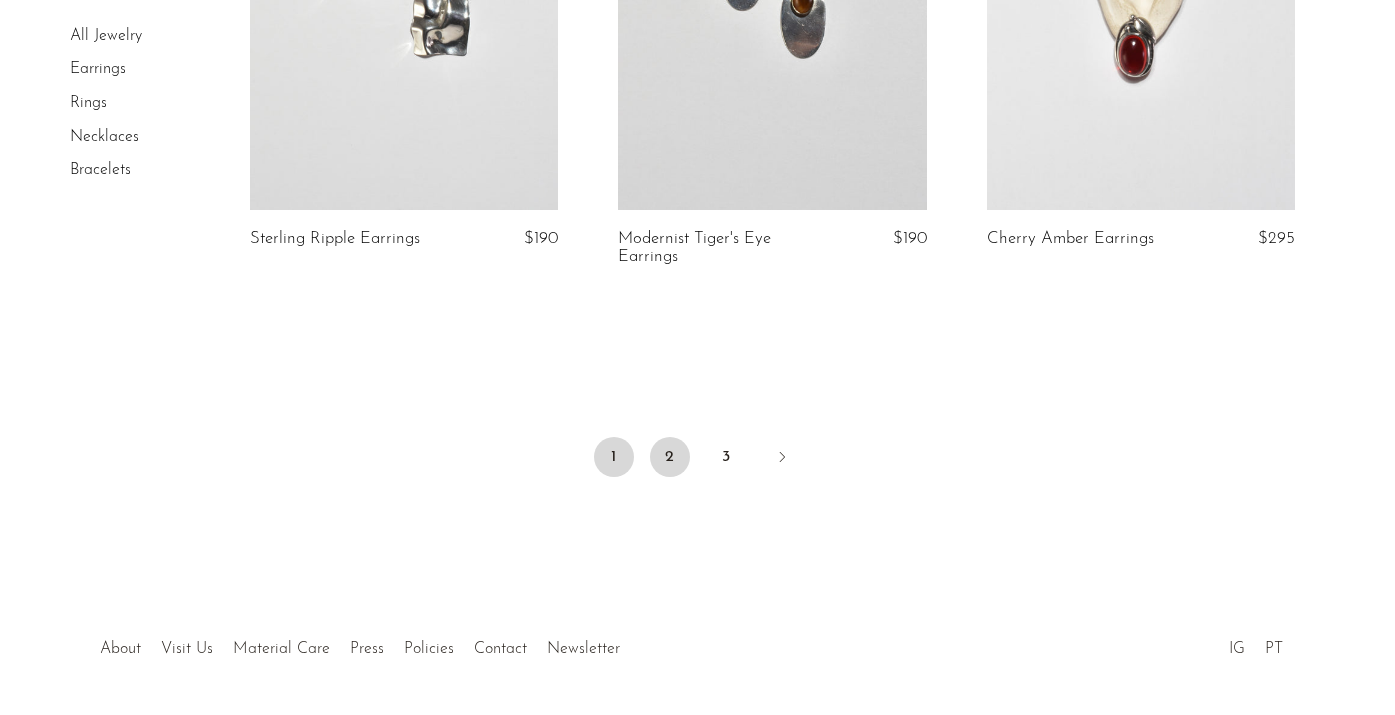 click on "2" at bounding box center [670, 457] 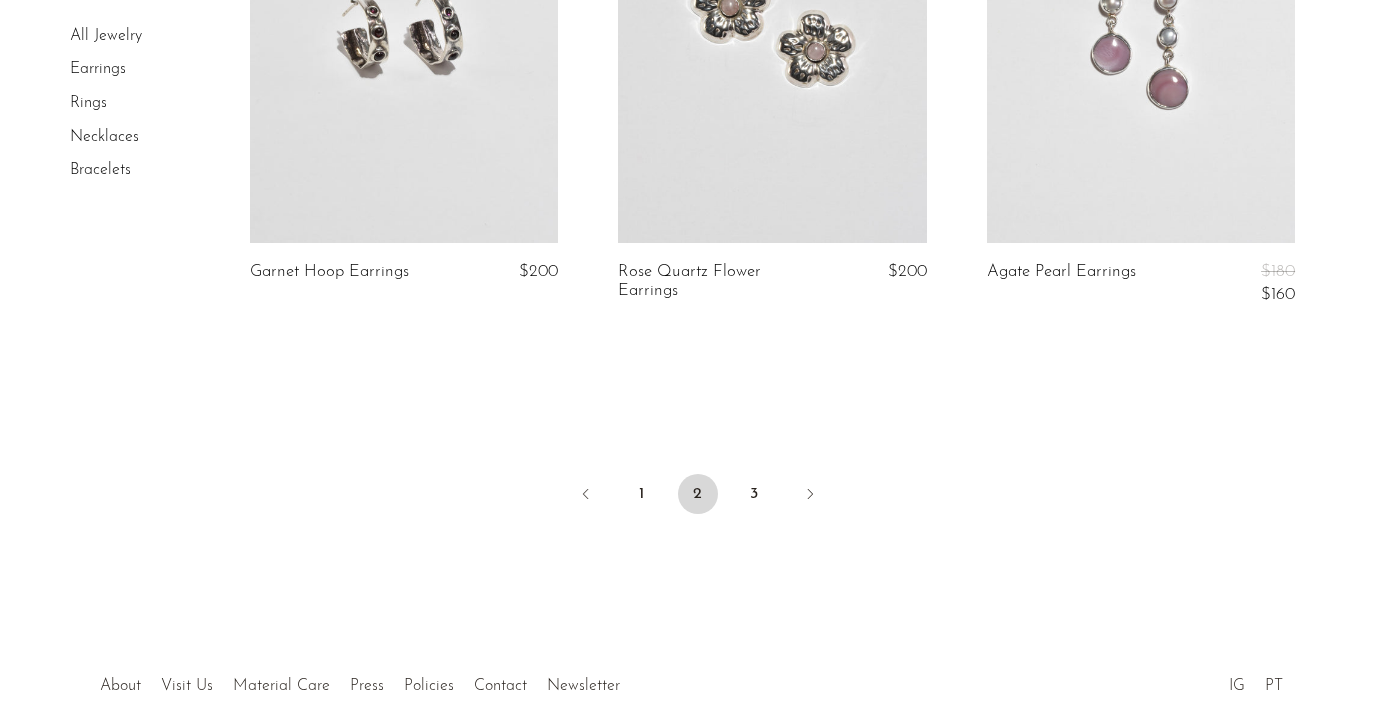 scroll, scrollTop: 6253, scrollLeft: 0, axis: vertical 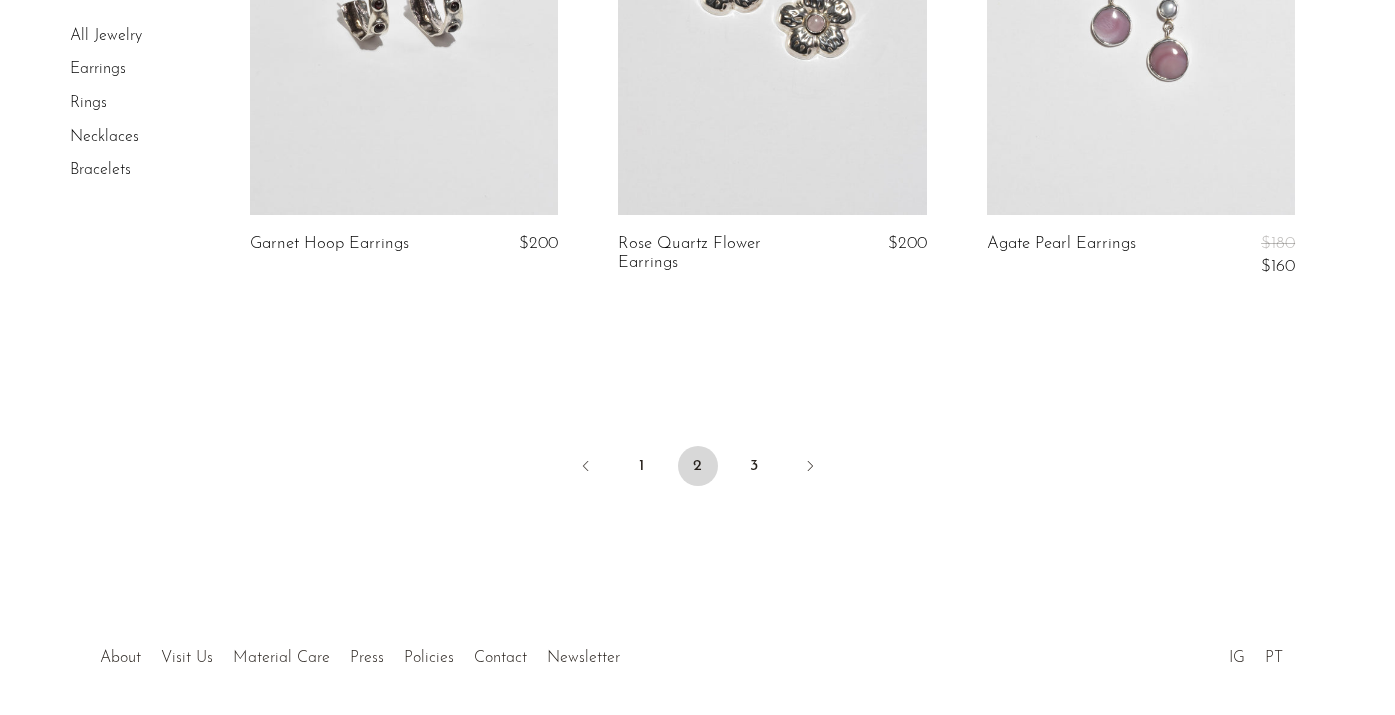 click on "1
2
3" at bounding box center (698, 468) 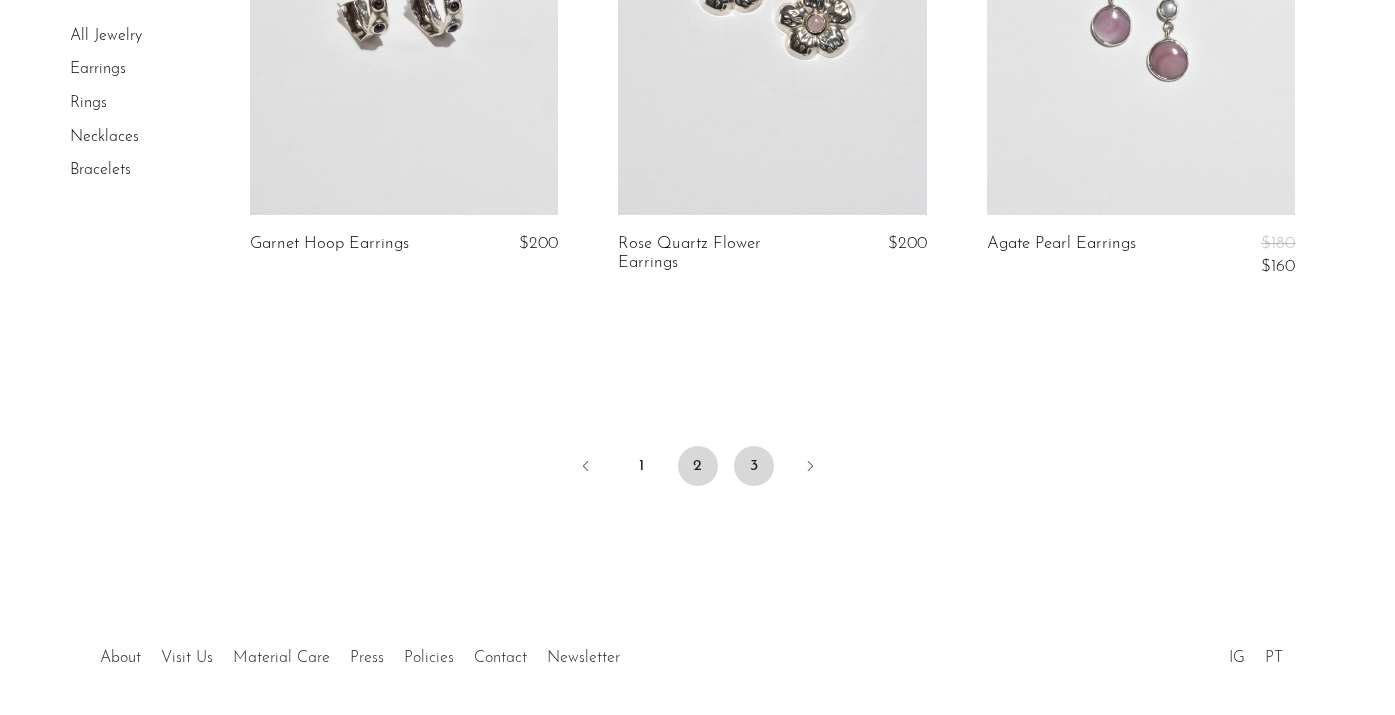 click on "3" at bounding box center [754, 466] 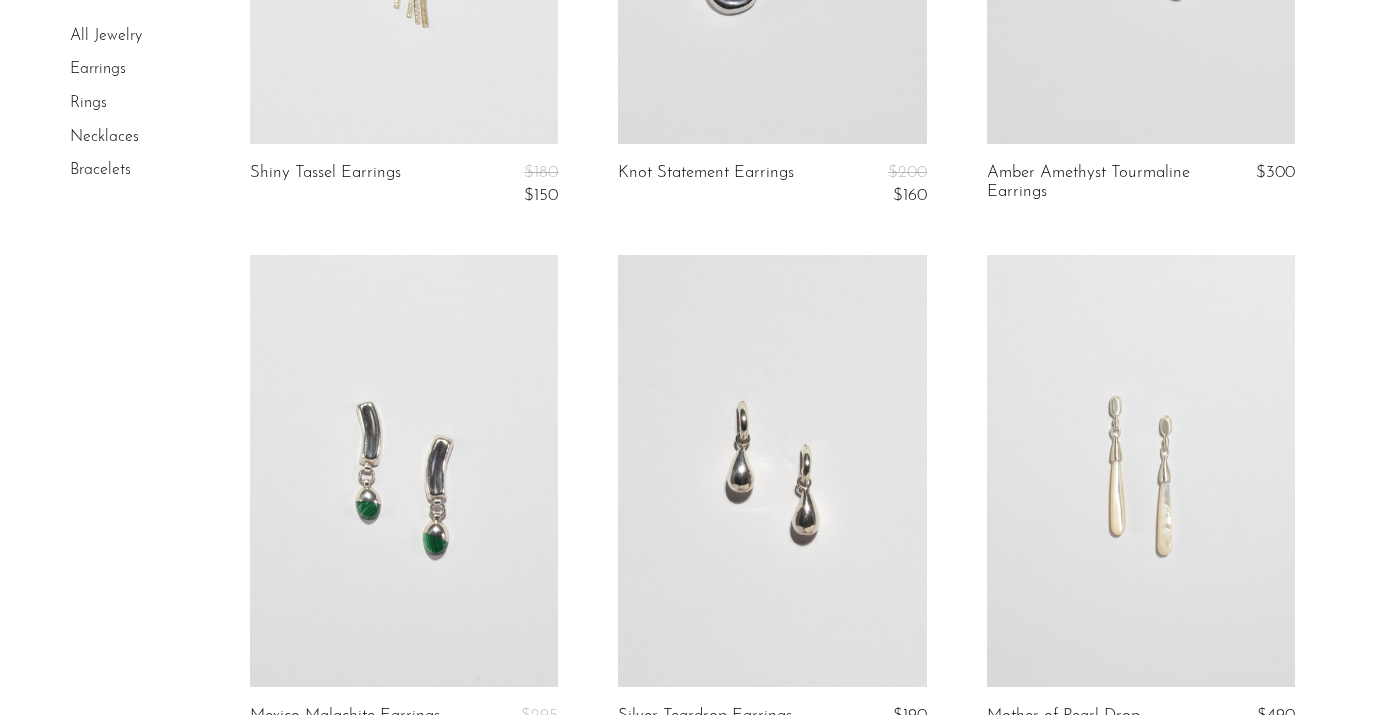 scroll, scrollTop: 0, scrollLeft: 0, axis: both 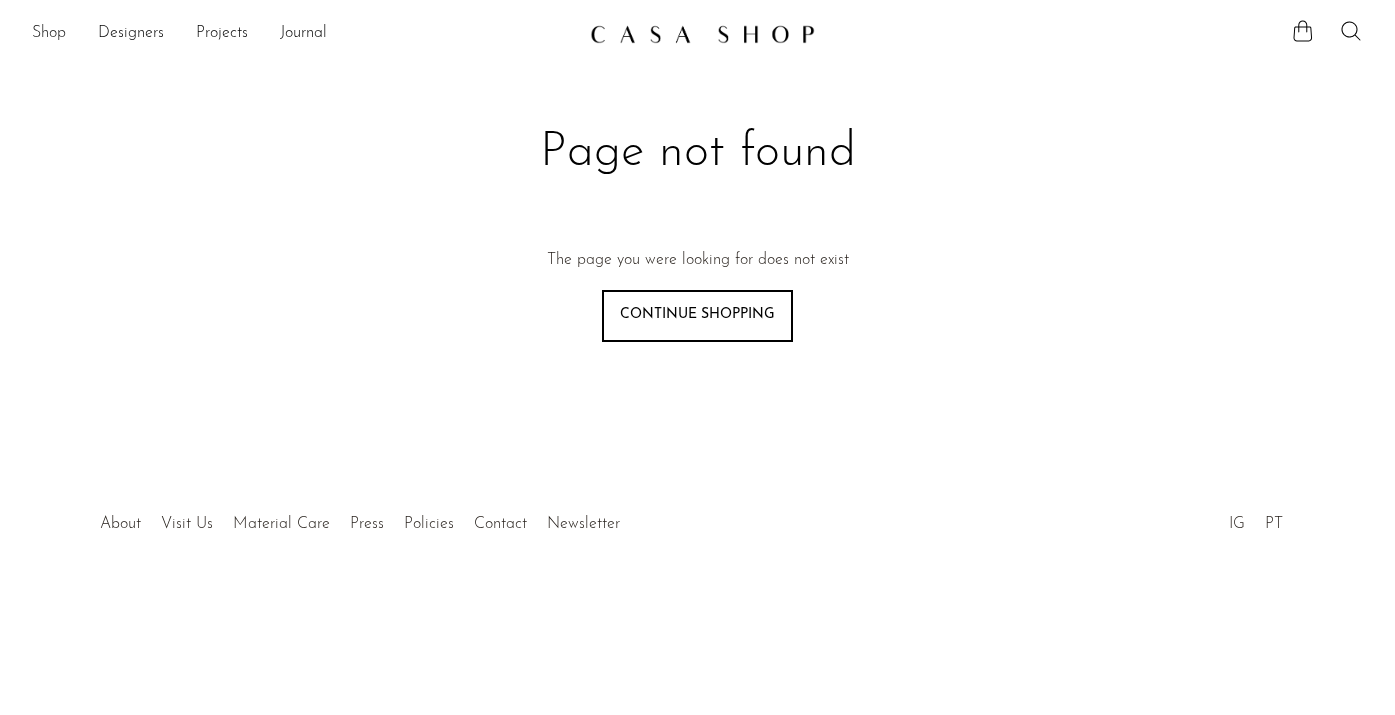 click on "Shop" at bounding box center (49, 34) 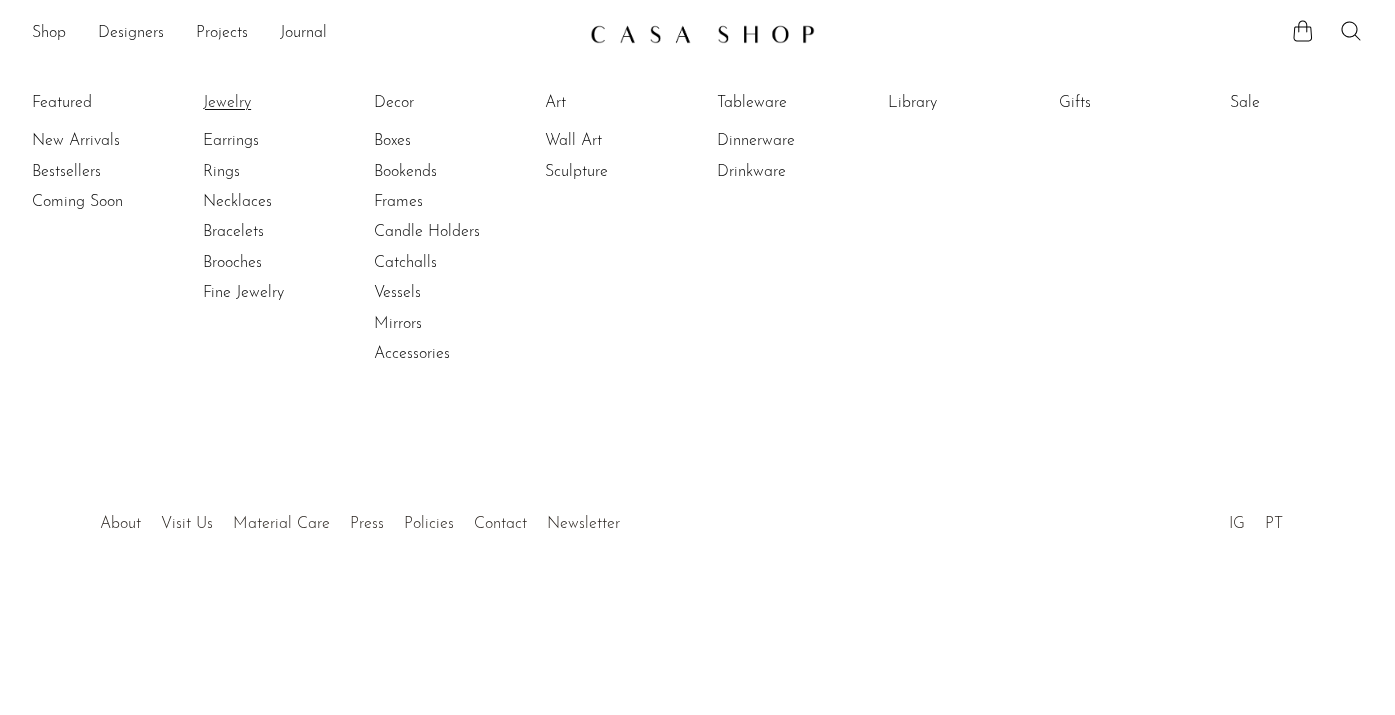 click on "Jewelry" at bounding box center [278, 103] 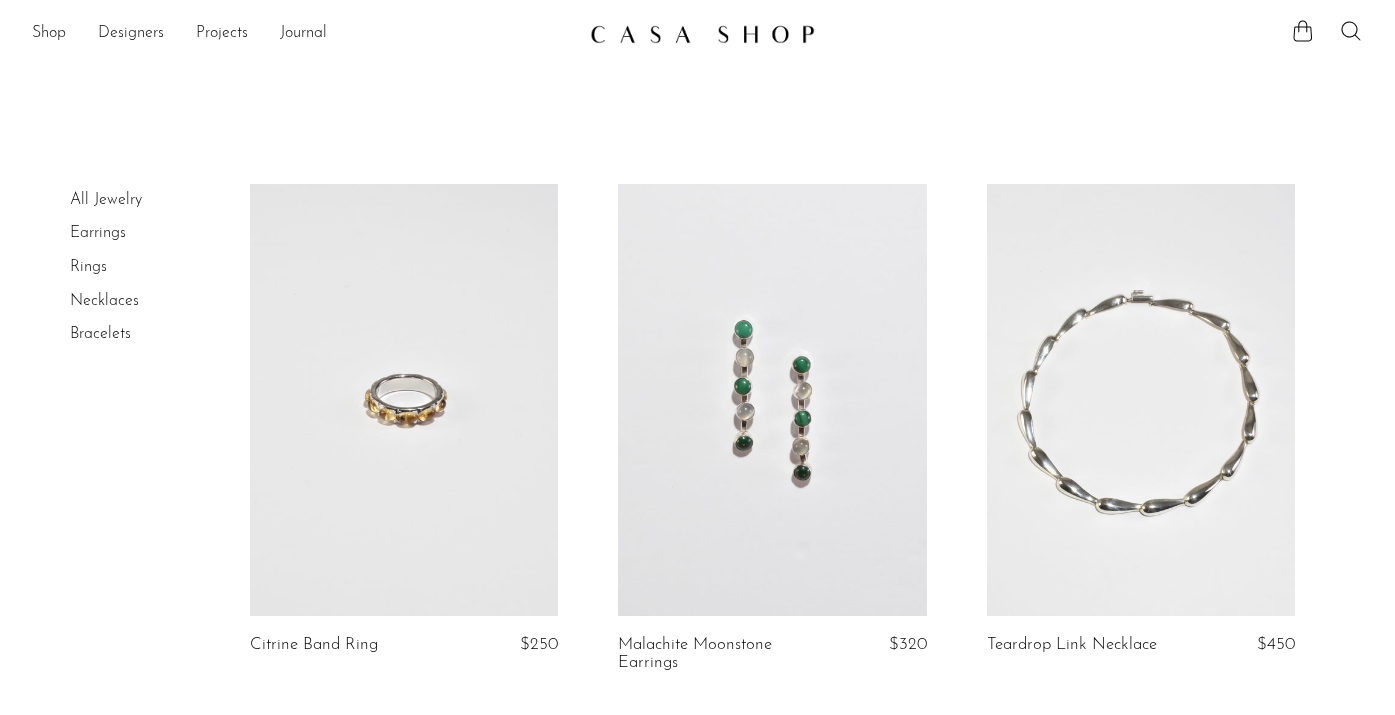 scroll, scrollTop: 0, scrollLeft: 0, axis: both 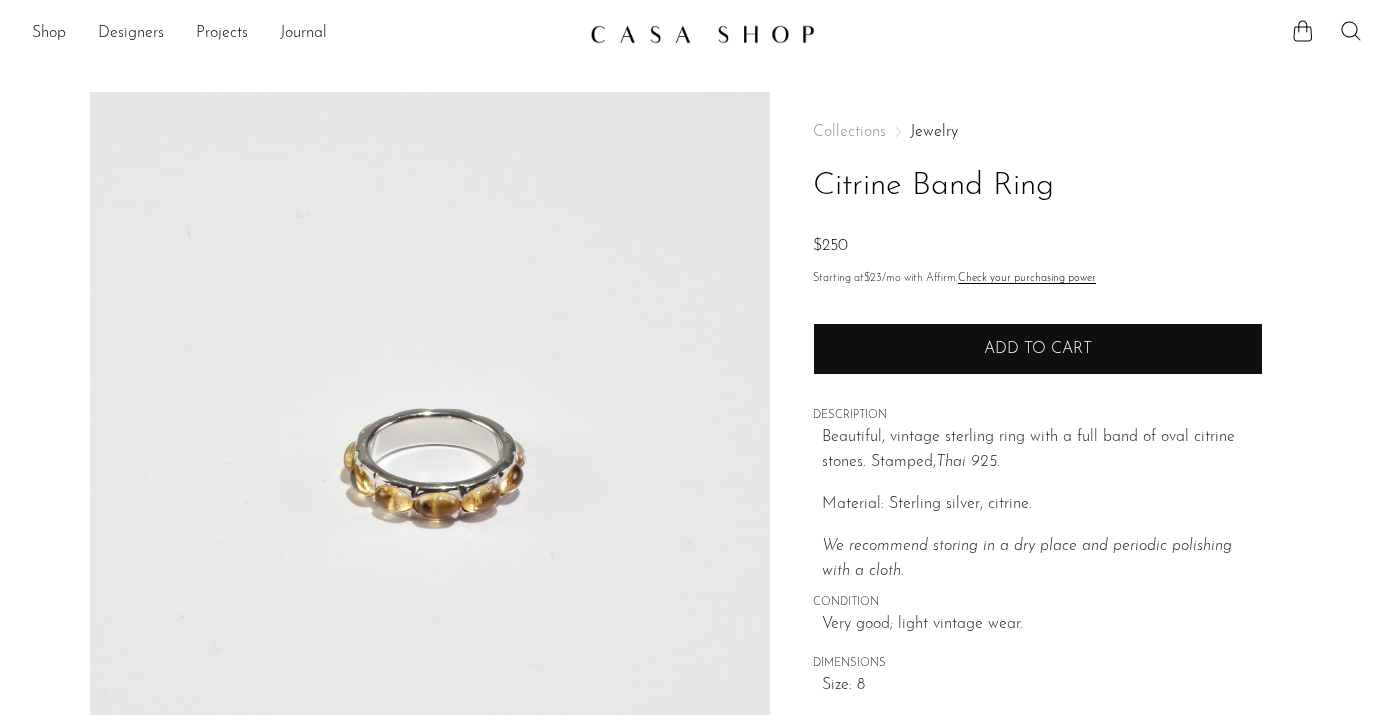 click on "Add to cart" at bounding box center [1038, 349] 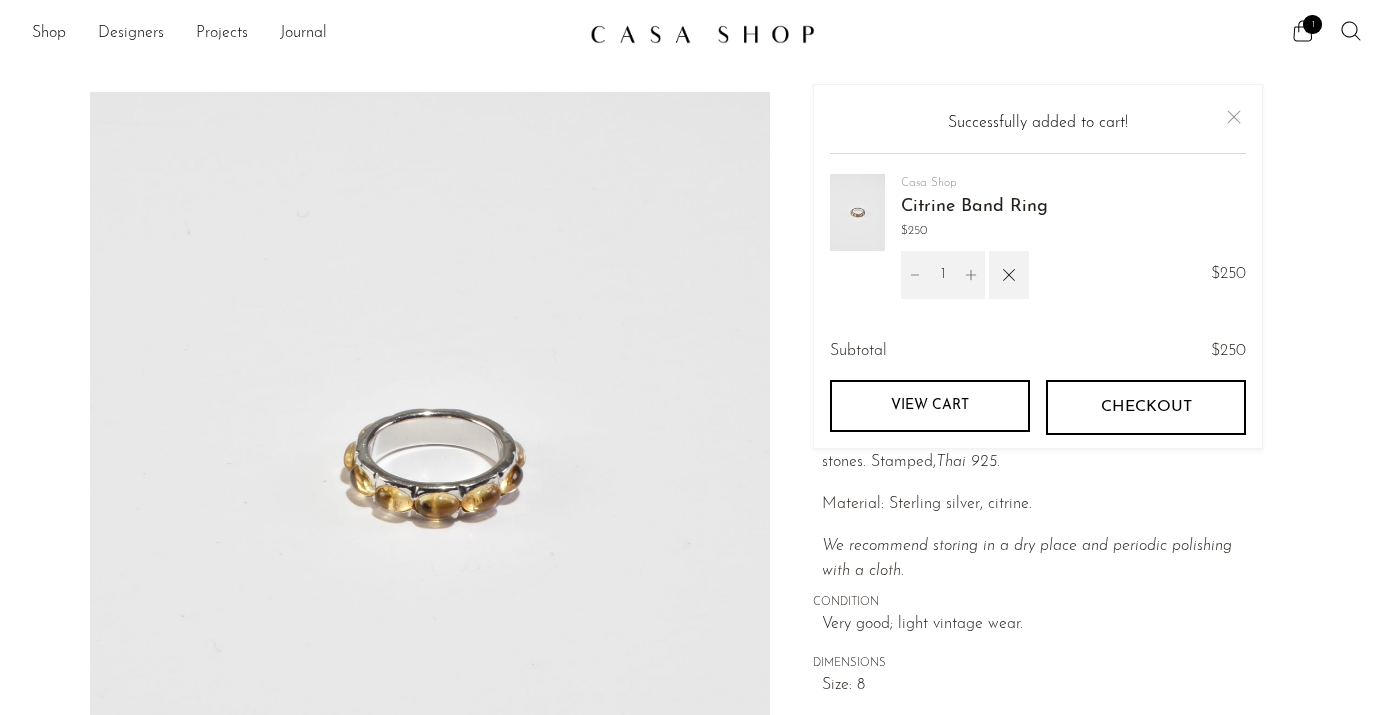 click on "View cart" at bounding box center (930, 406) 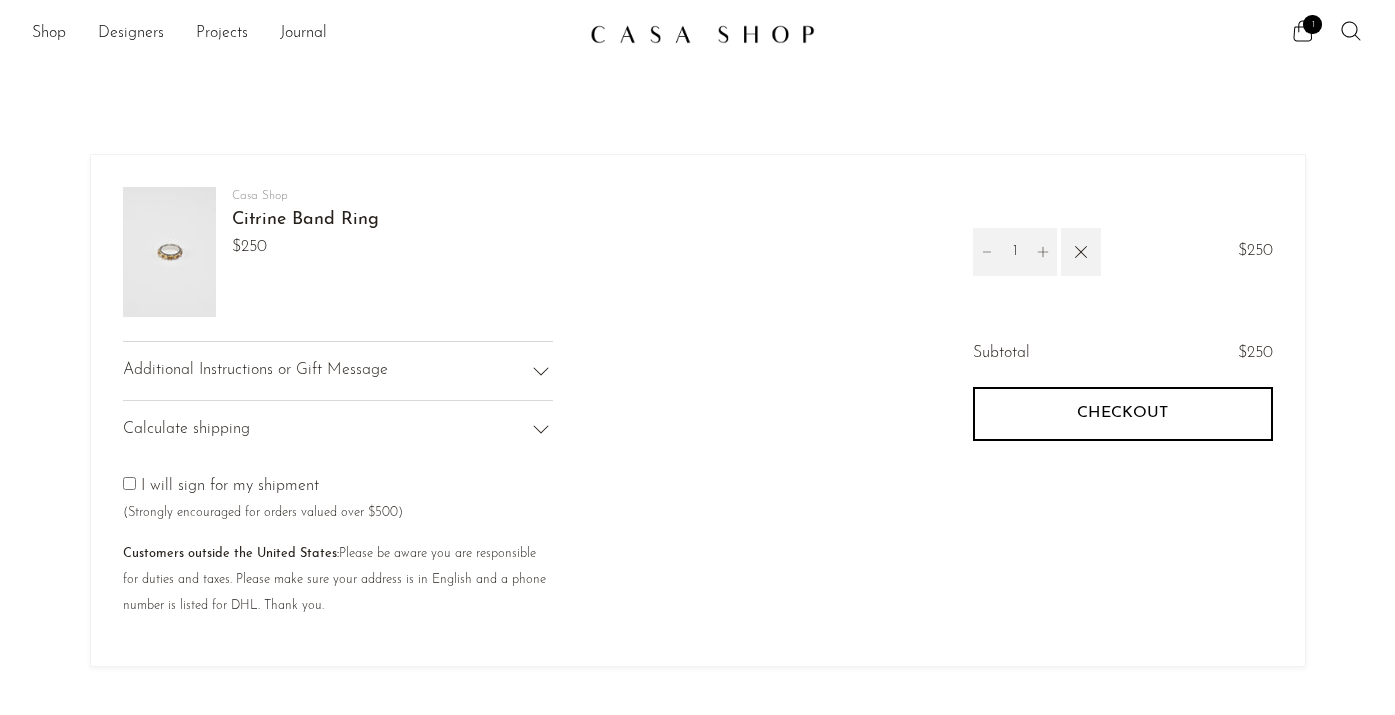 scroll, scrollTop: 109, scrollLeft: 0, axis: vertical 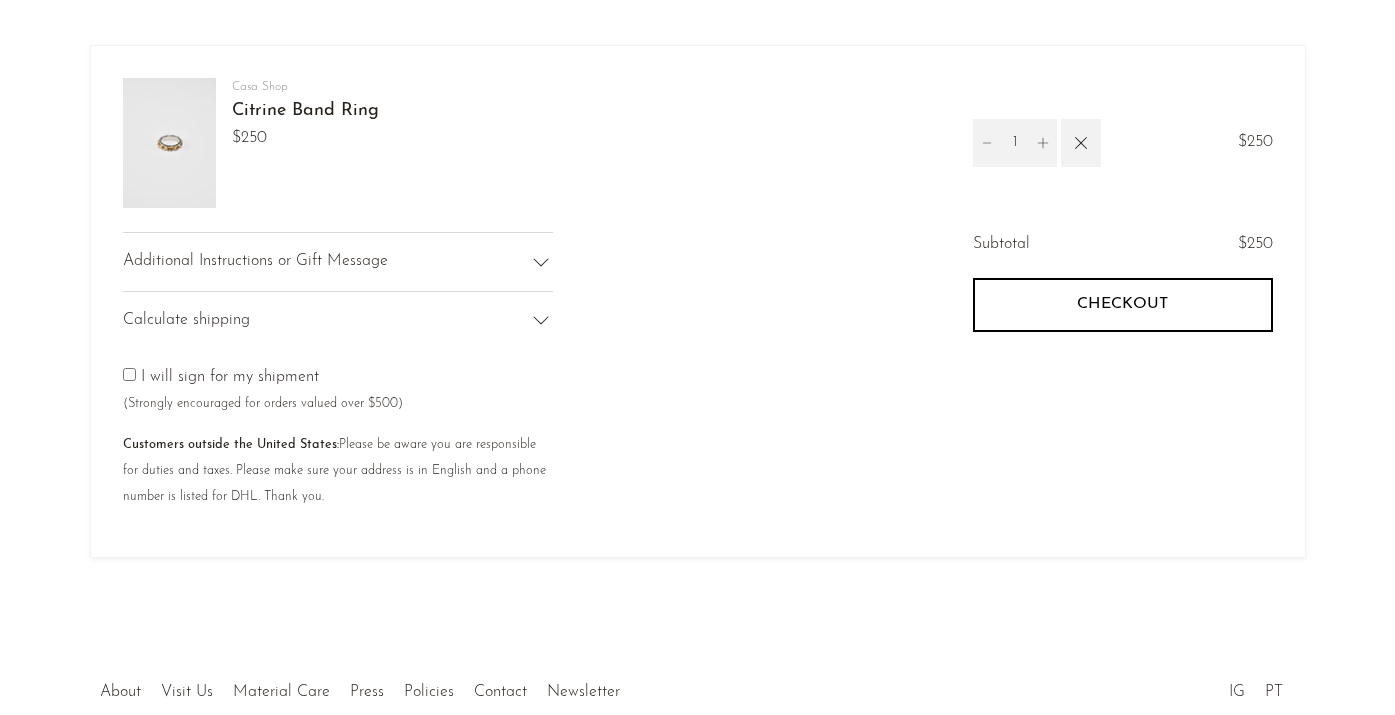 click on "Checkout" at bounding box center [1122, 304] 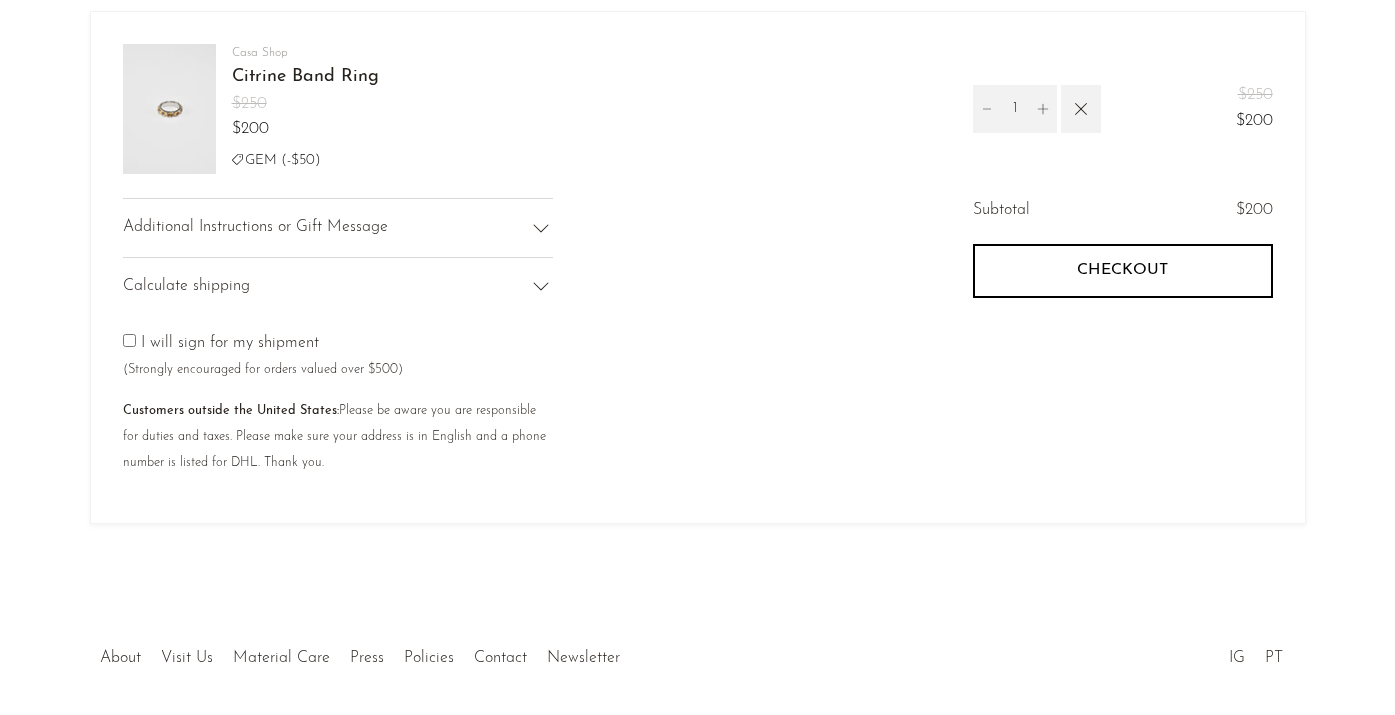 scroll, scrollTop: 0, scrollLeft: 0, axis: both 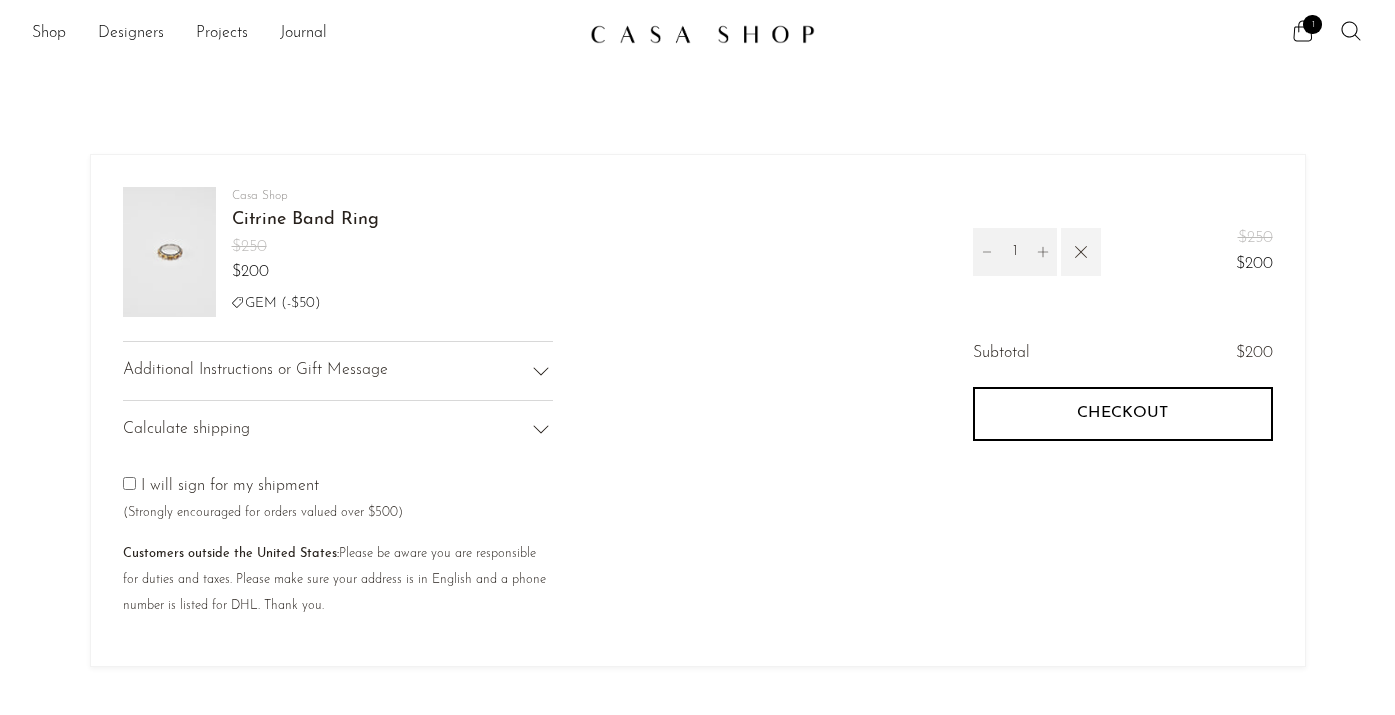 click 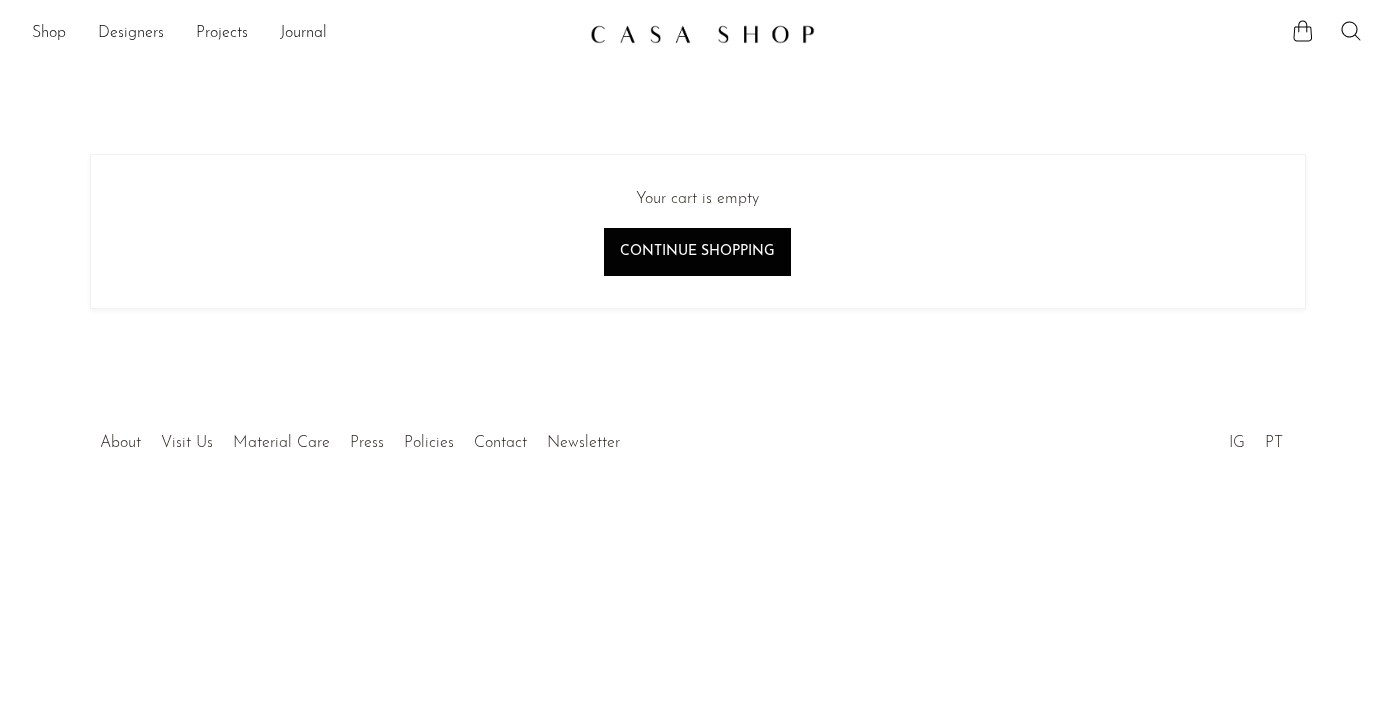 click at bounding box center (702, 34) 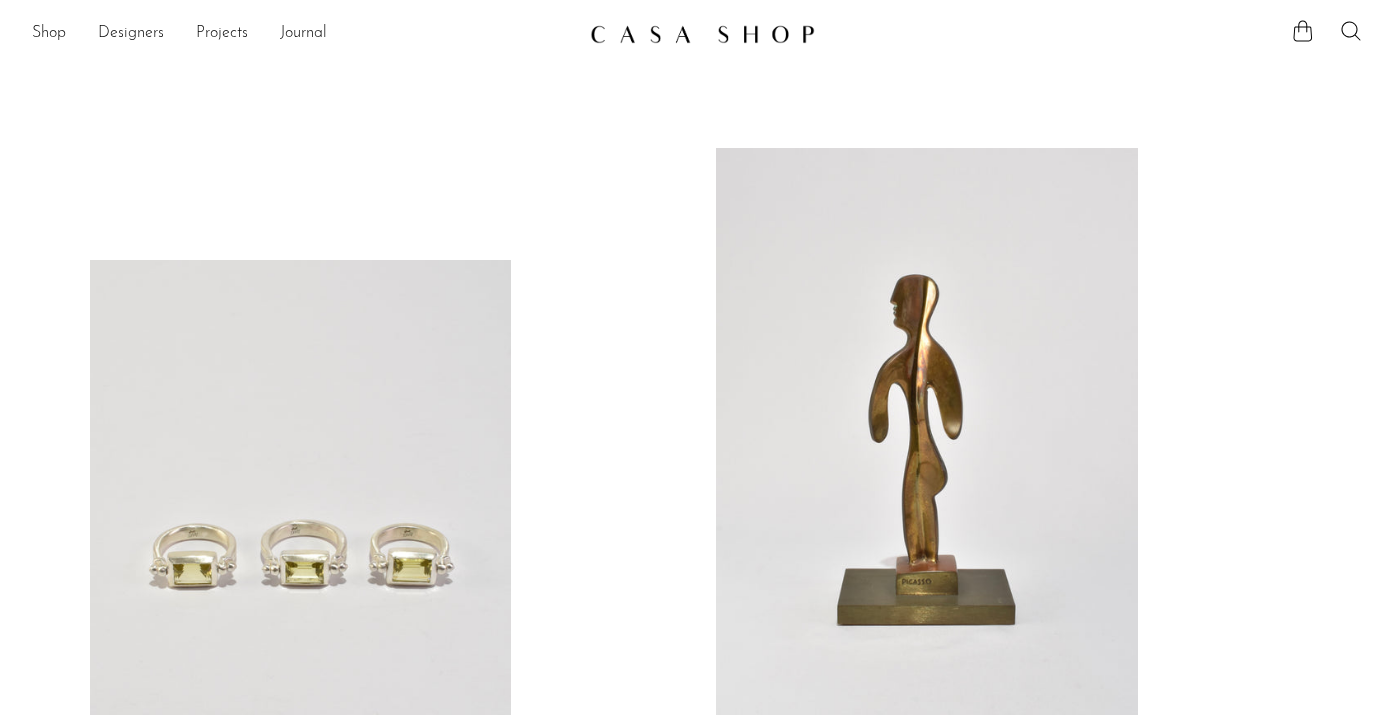 scroll, scrollTop: 0, scrollLeft: 0, axis: both 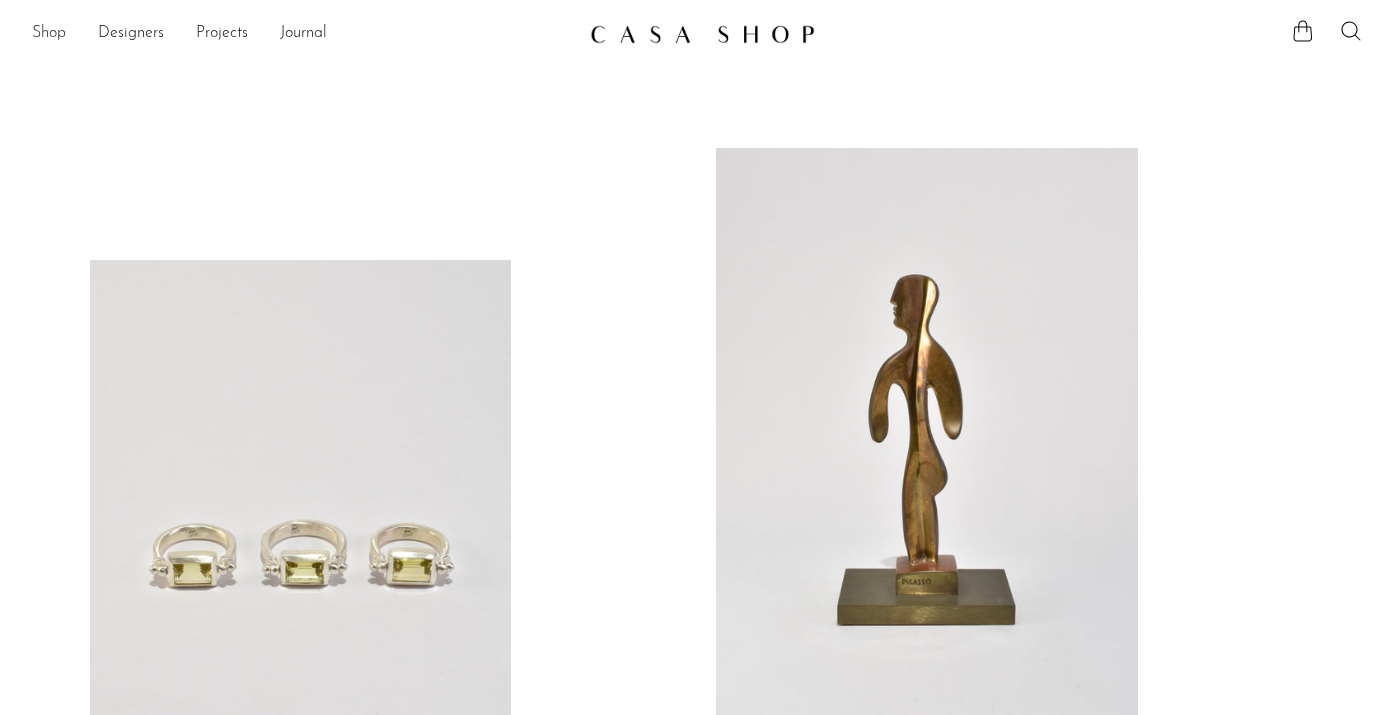 click on "Shop" at bounding box center [49, 34] 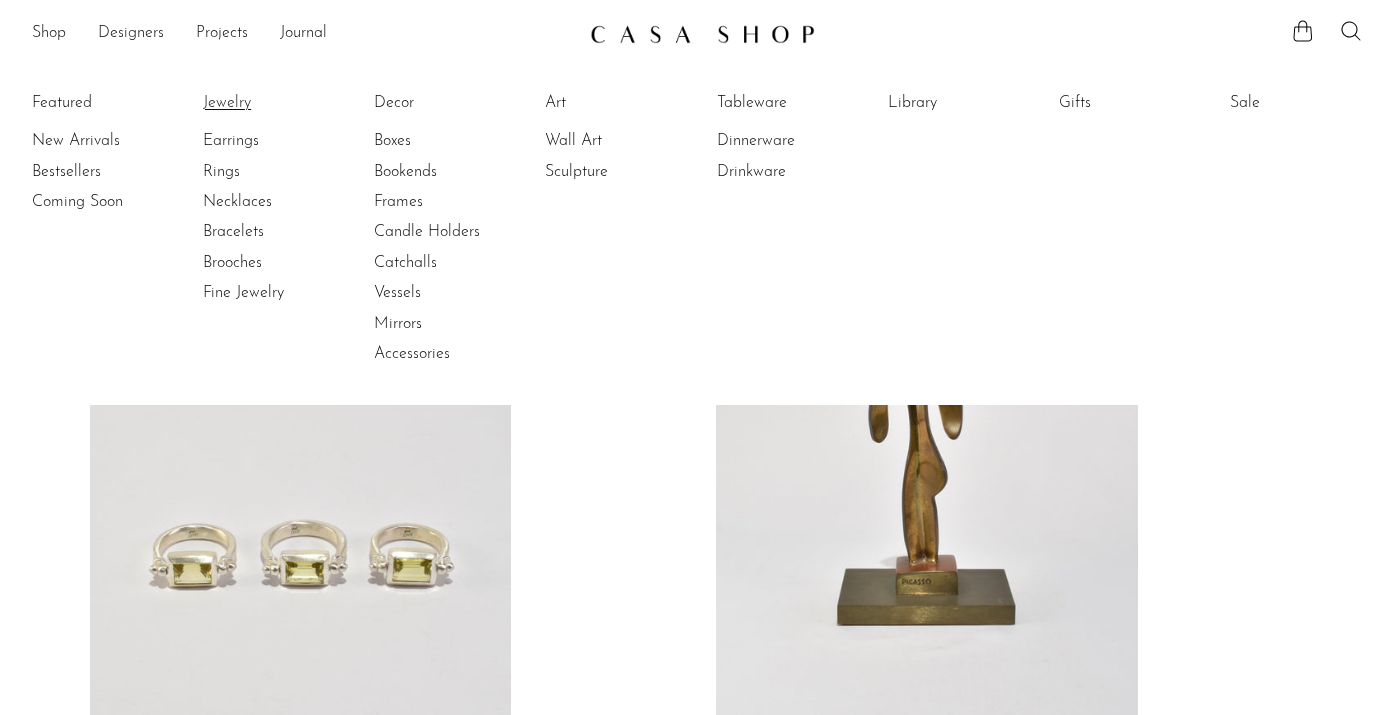 click on "Jewelry" at bounding box center (278, 103) 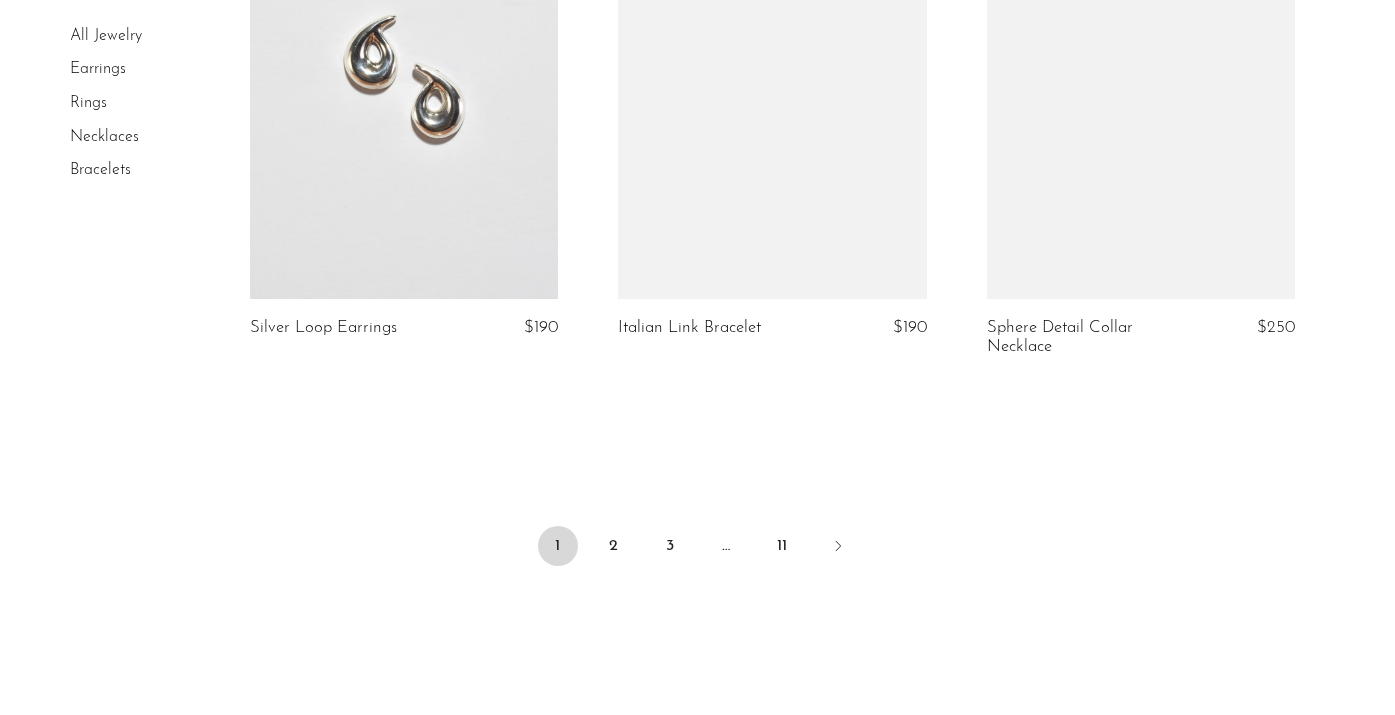scroll, scrollTop: 6289, scrollLeft: 0, axis: vertical 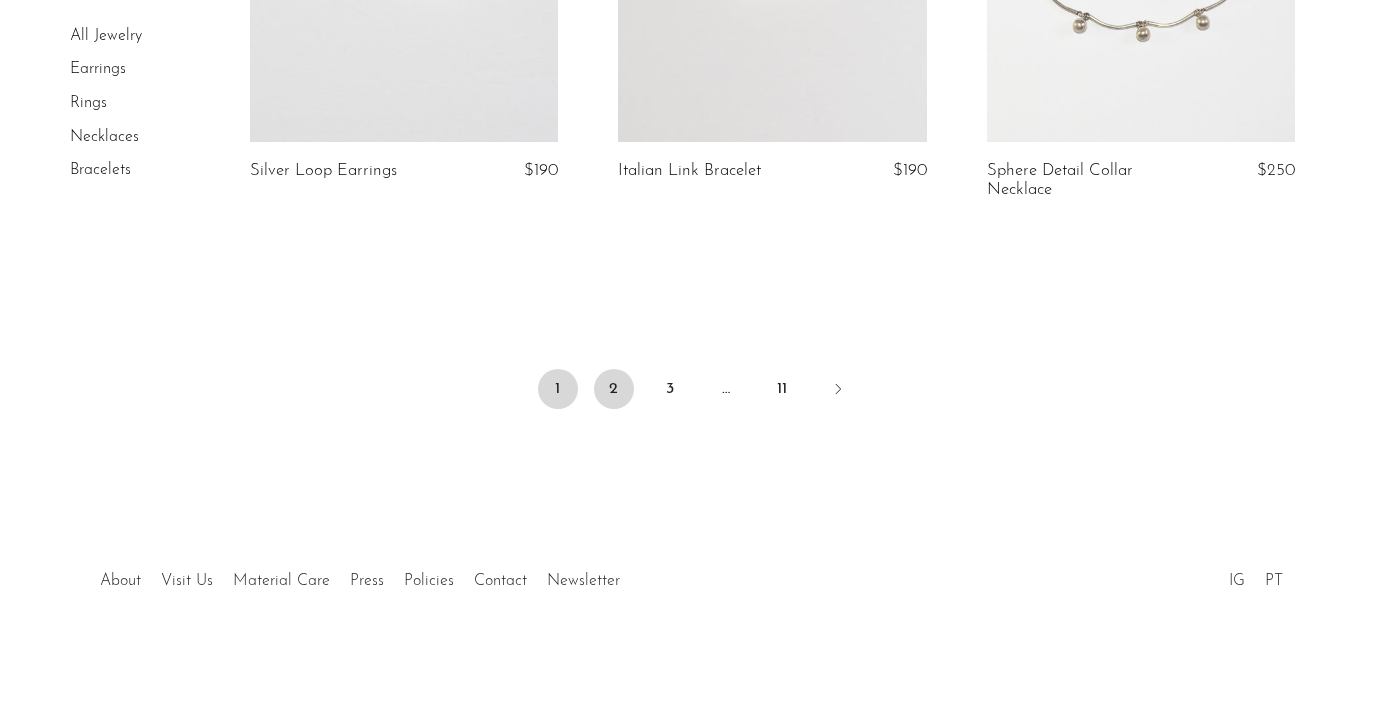 click on "2" at bounding box center (614, 389) 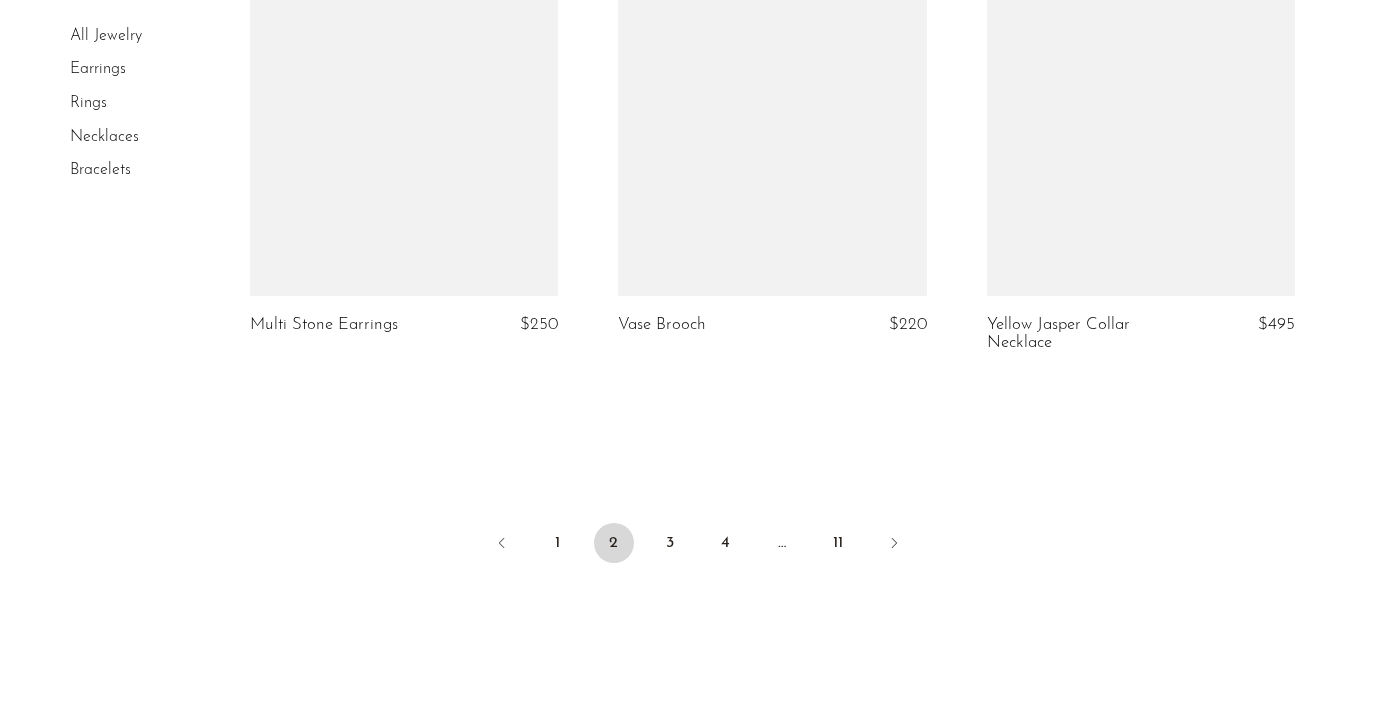 scroll, scrollTop: 6307, scrollLeft: 0, axis: vertical 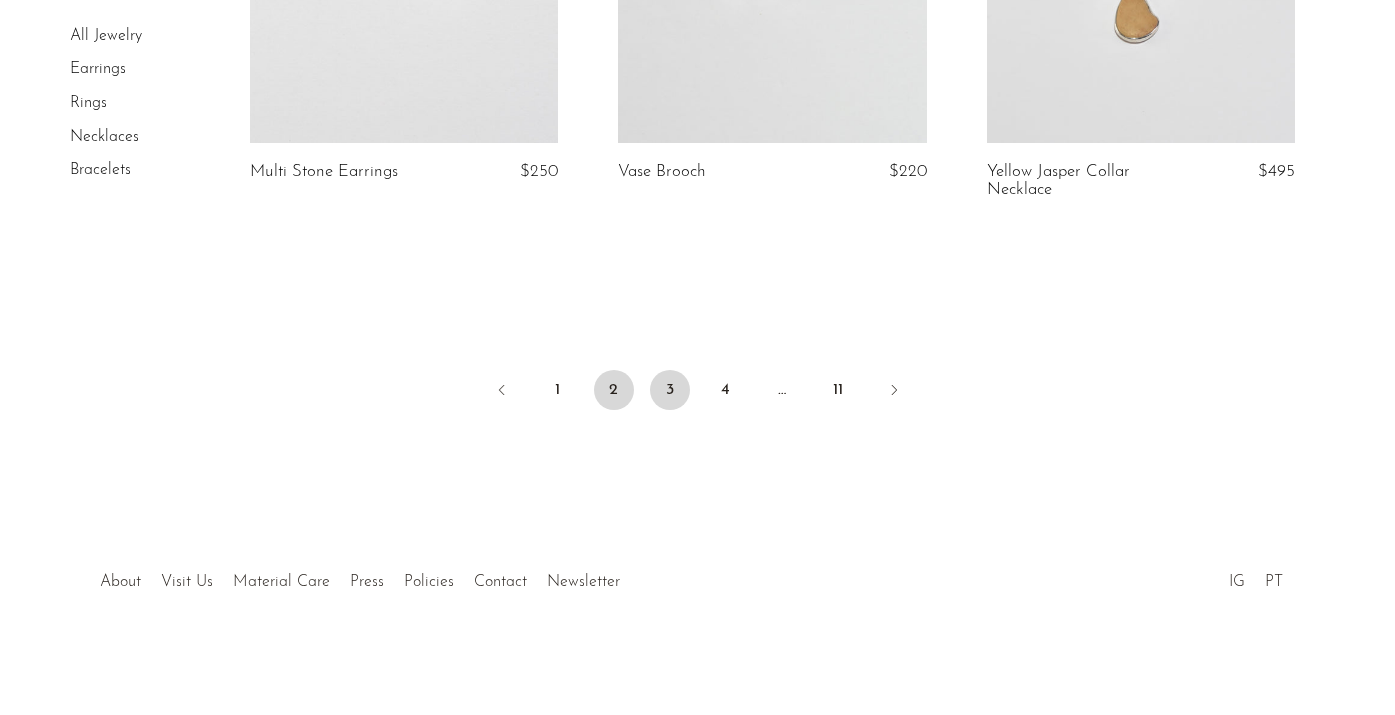 click on "3" at bounding box center (670, 390) 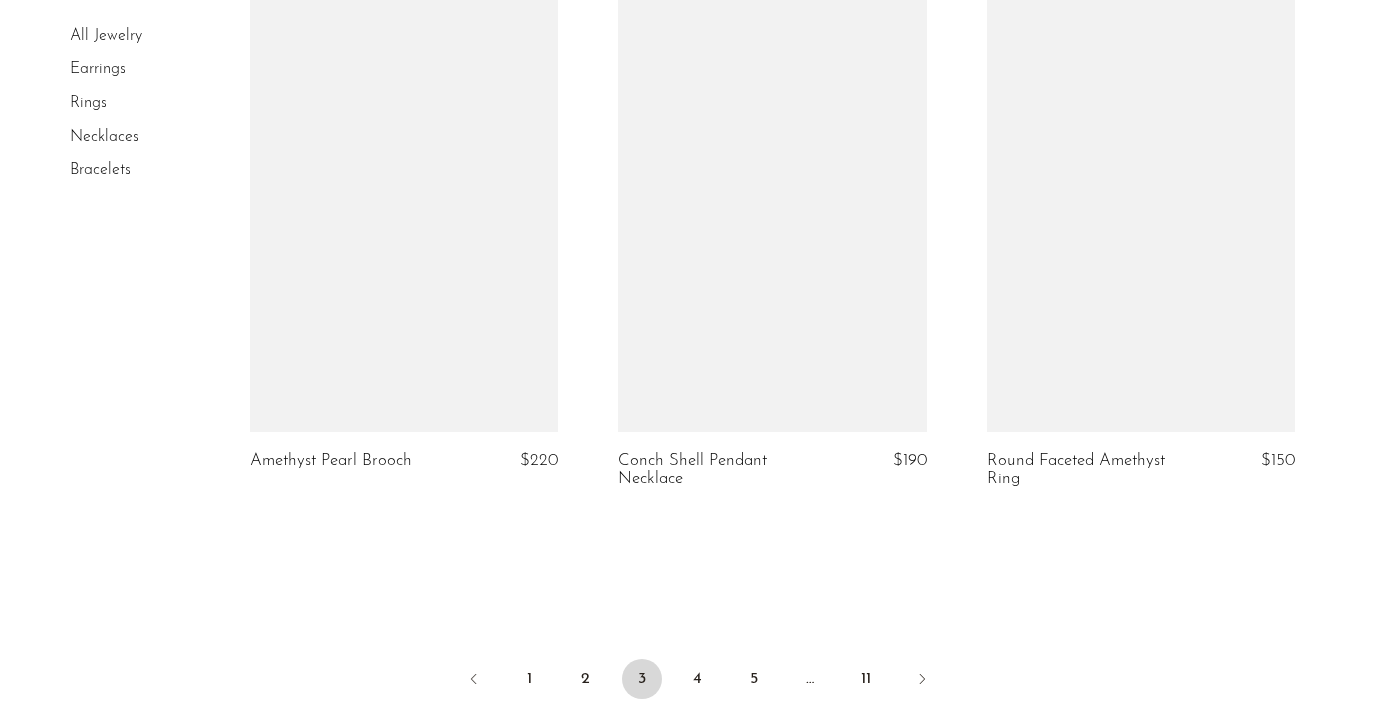 scroll, scrollTop: 6175, scrollLeft: 0, axis: vertical 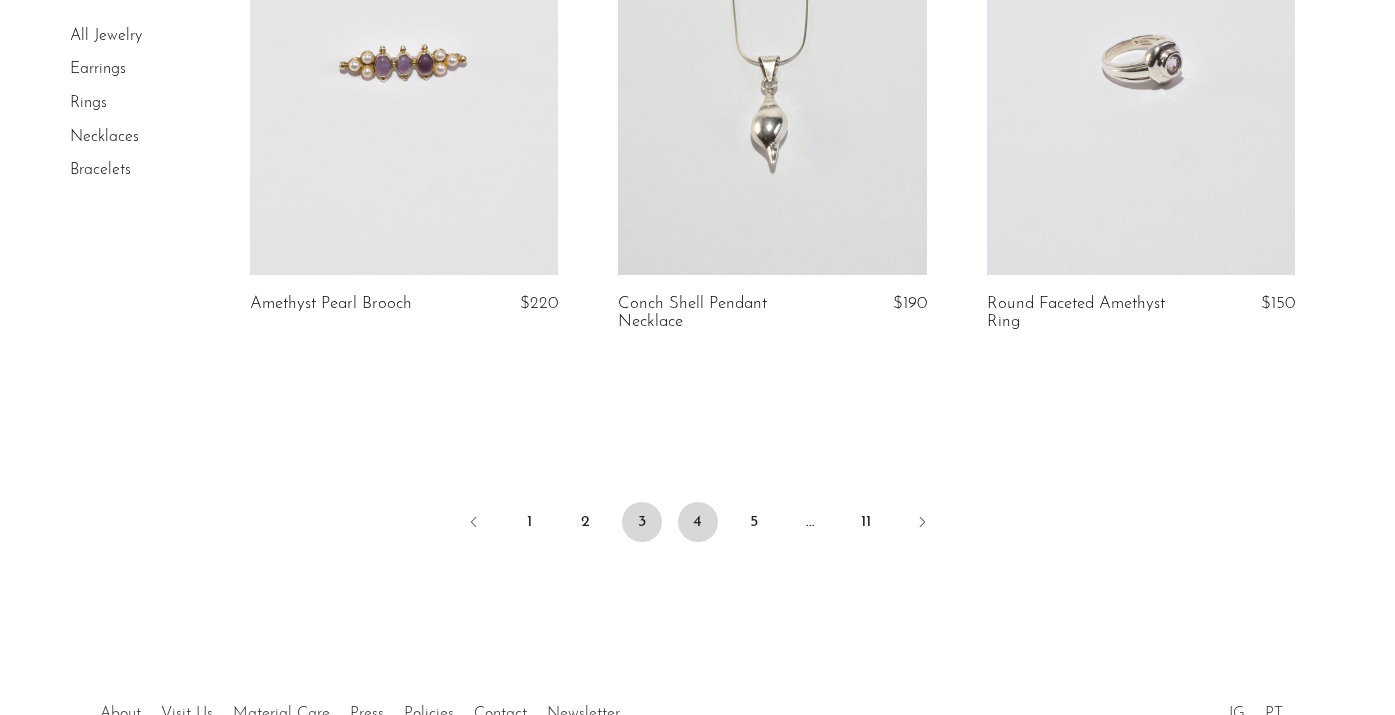 click on "4" at bounding box center [698, 522] 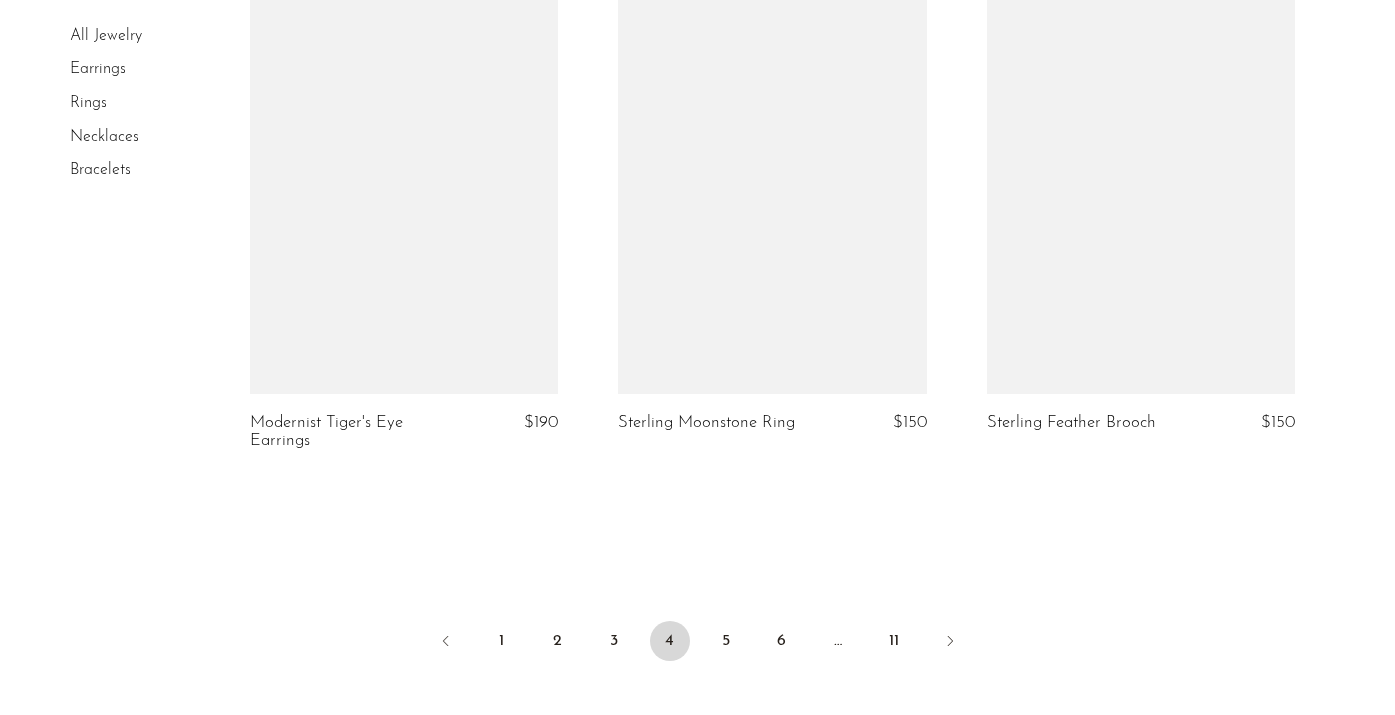 scroll, scrollTop: 6107, scrollLeft: 0, axis: vertical 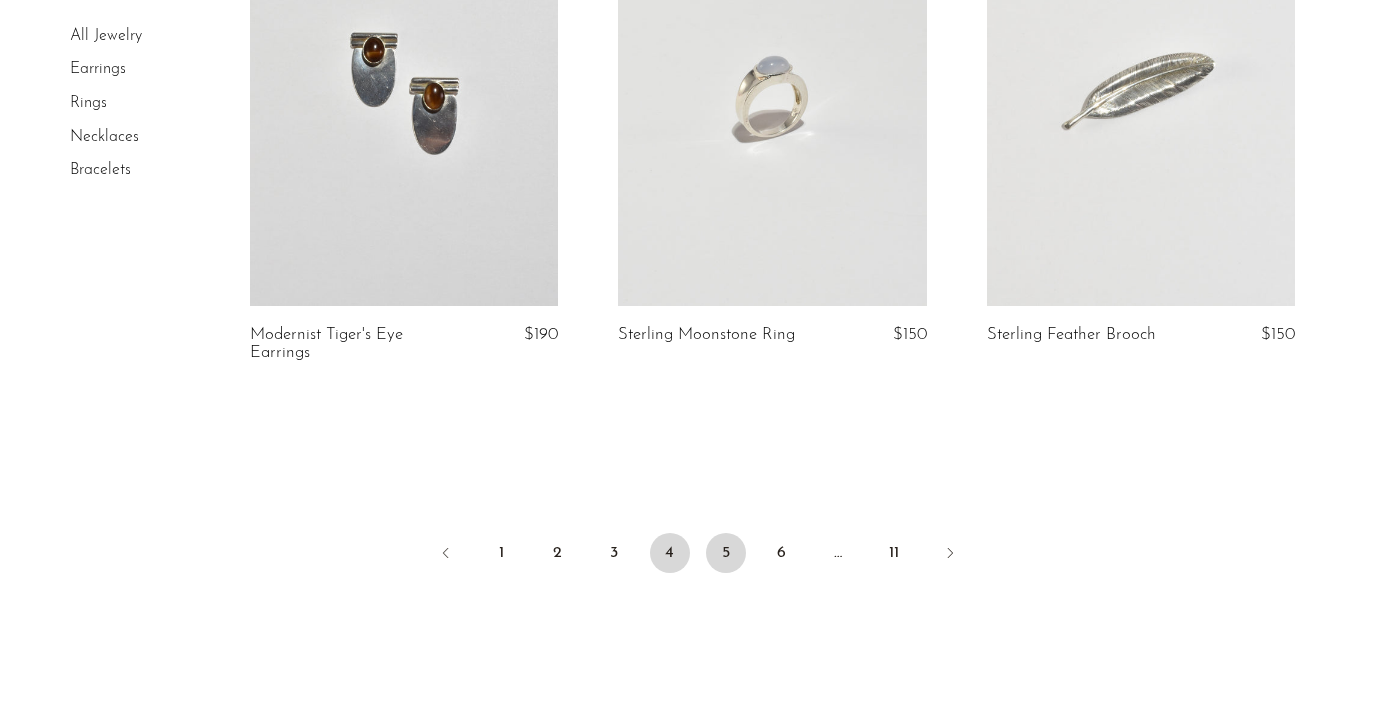 click on "5" at bounding box center [726, 553] 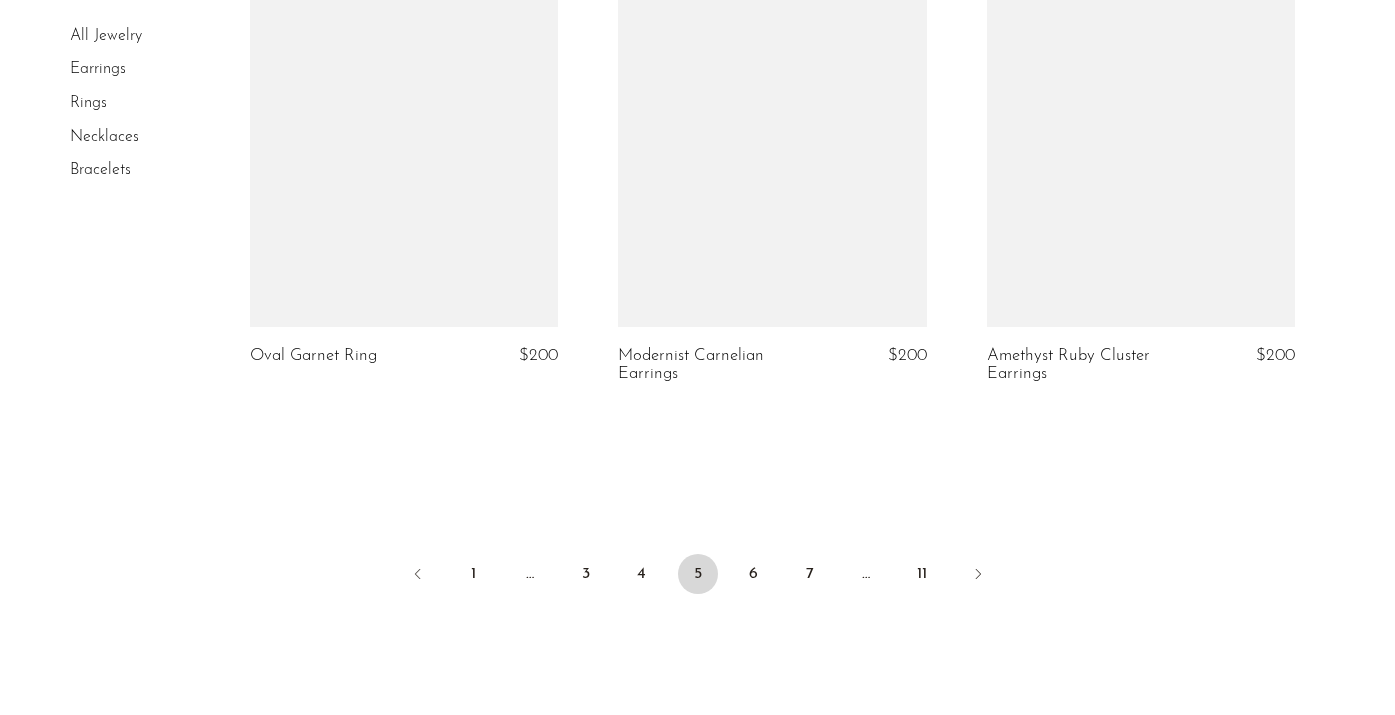 scroll, scrollTop: 6087, scrollLeft: 0, axis: vertical 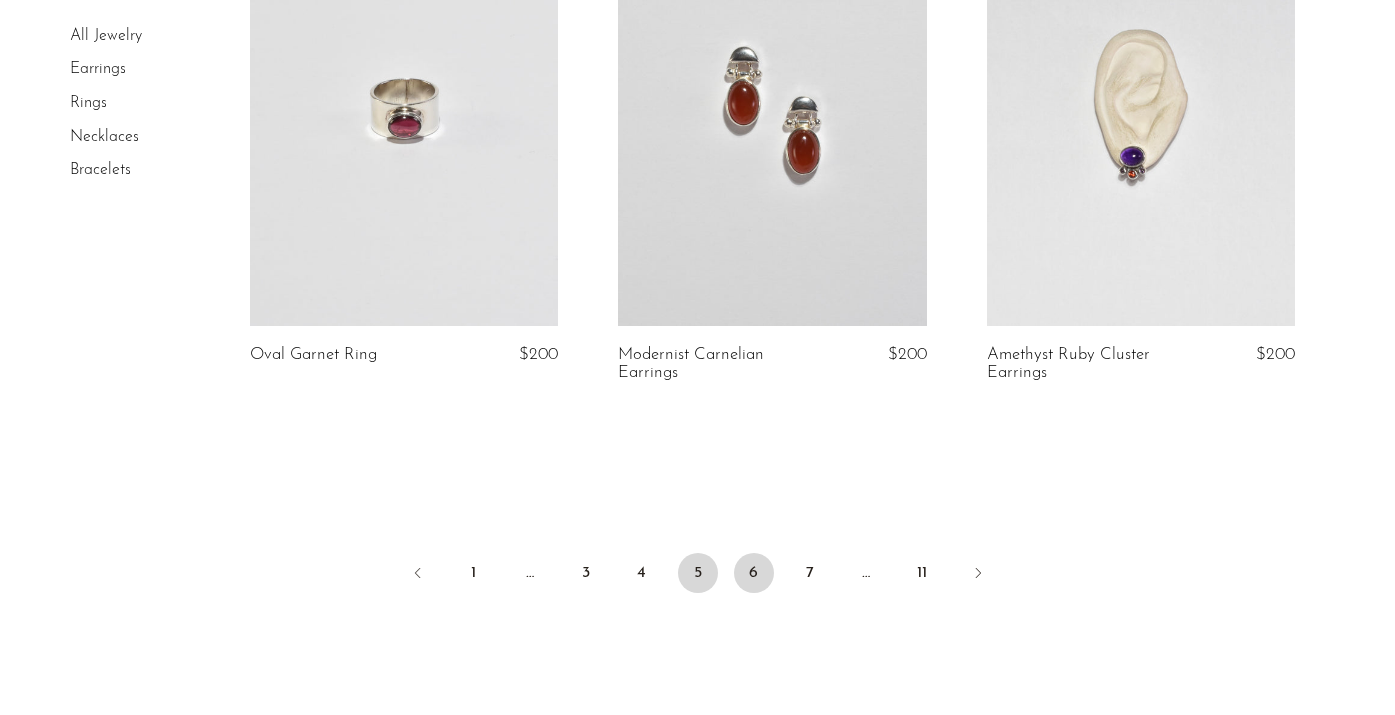 click on "6" at bounding box center [754, 573] 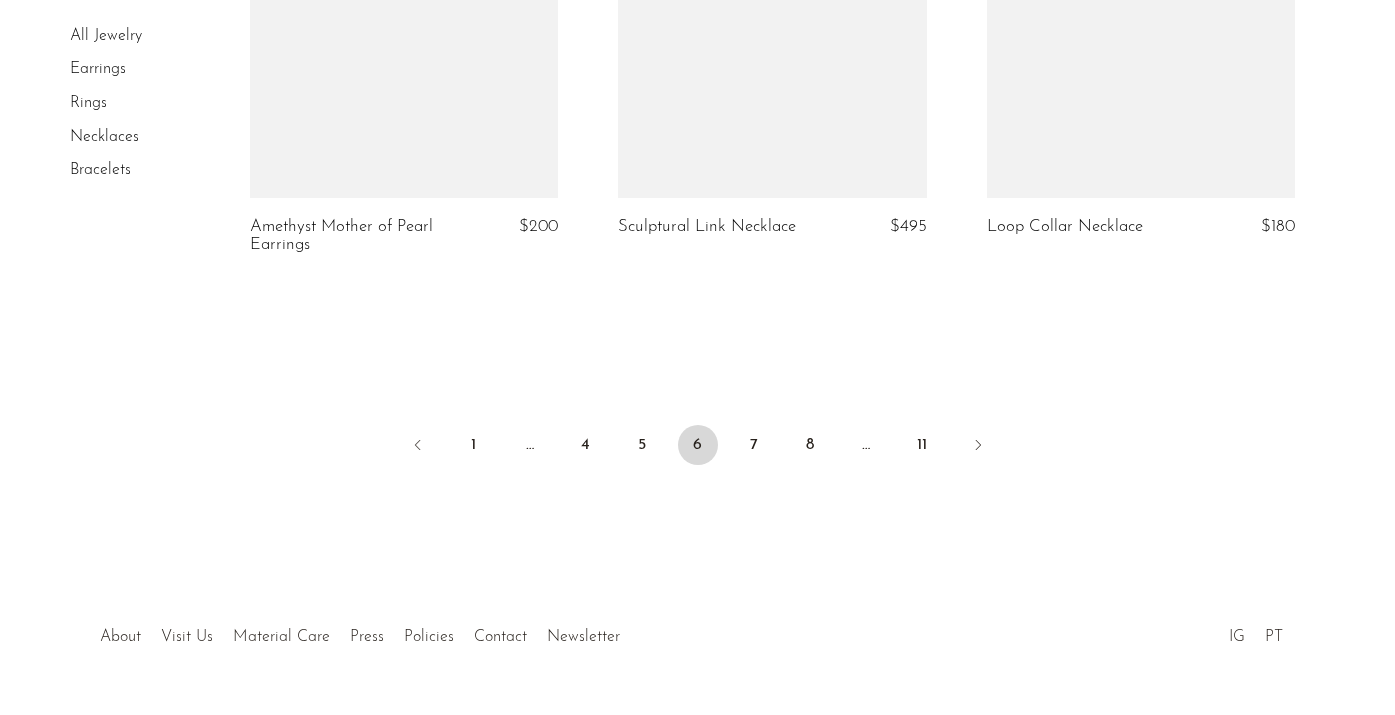 scroll, scrollTop: 6133, scrollLeft: 0, axis: vertical 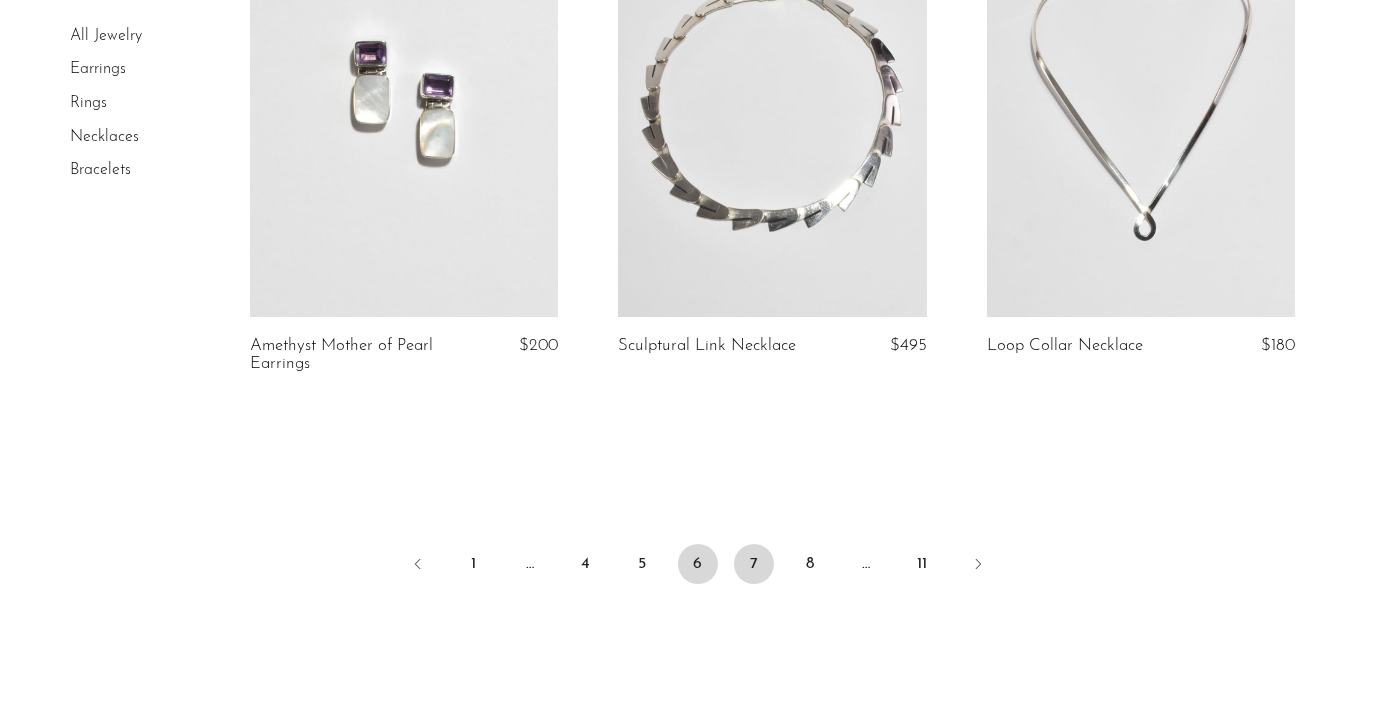 click on "7" at bounding box center [754, 564] 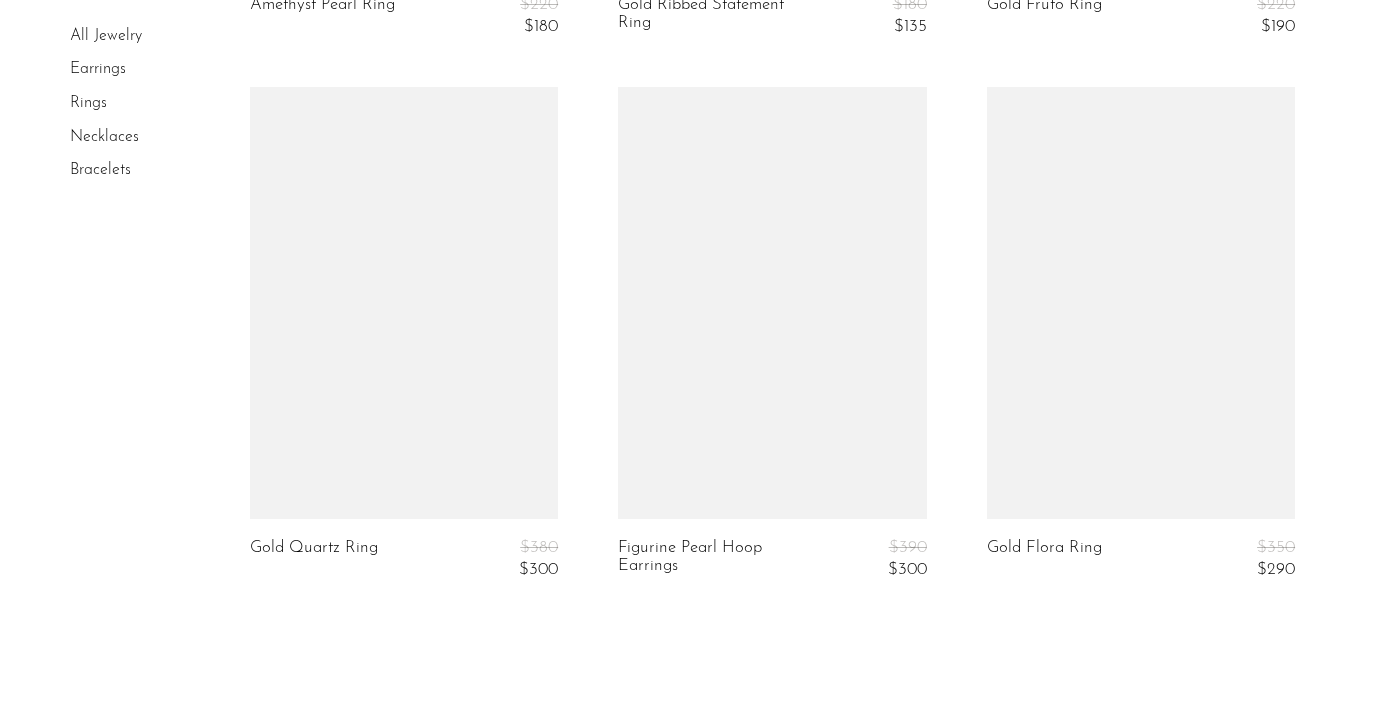 scroll, scrollTop: 6421, scrollLeft: 0, axis: vertical 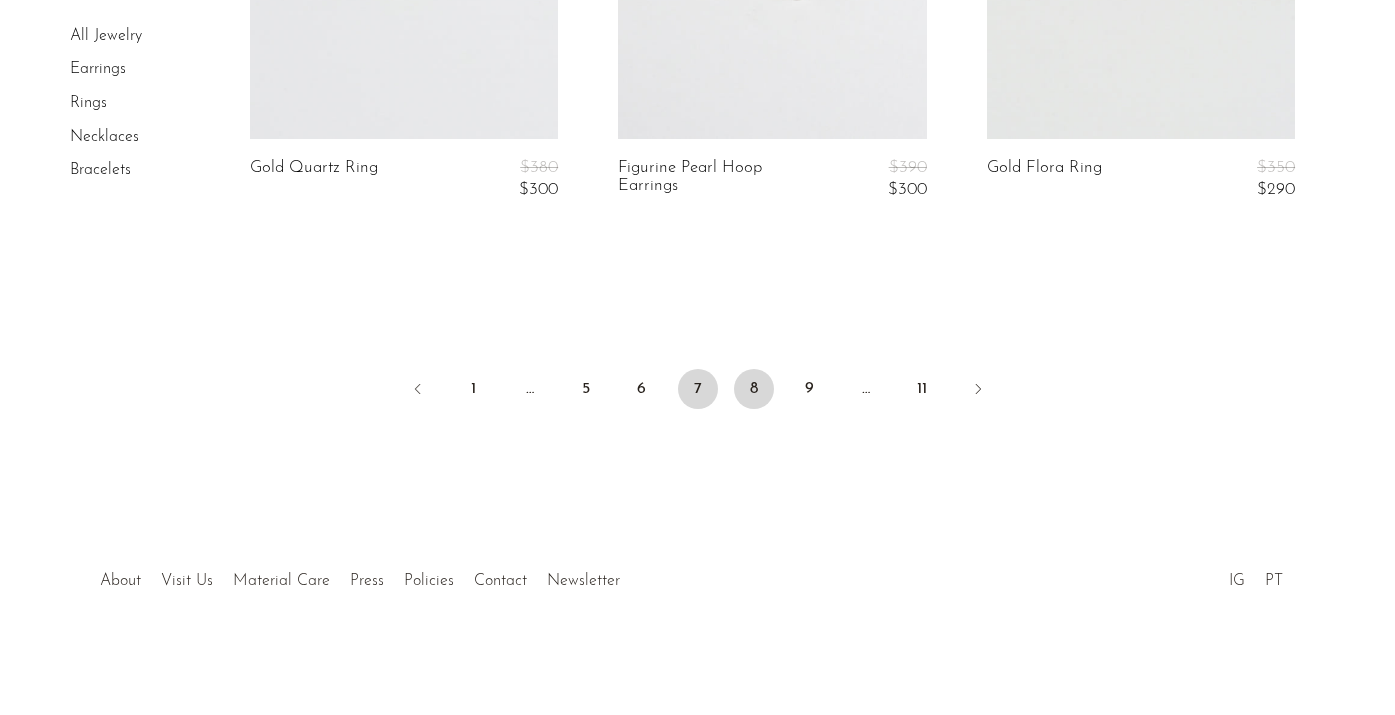 click on "8" at bounding box center (754, 389) 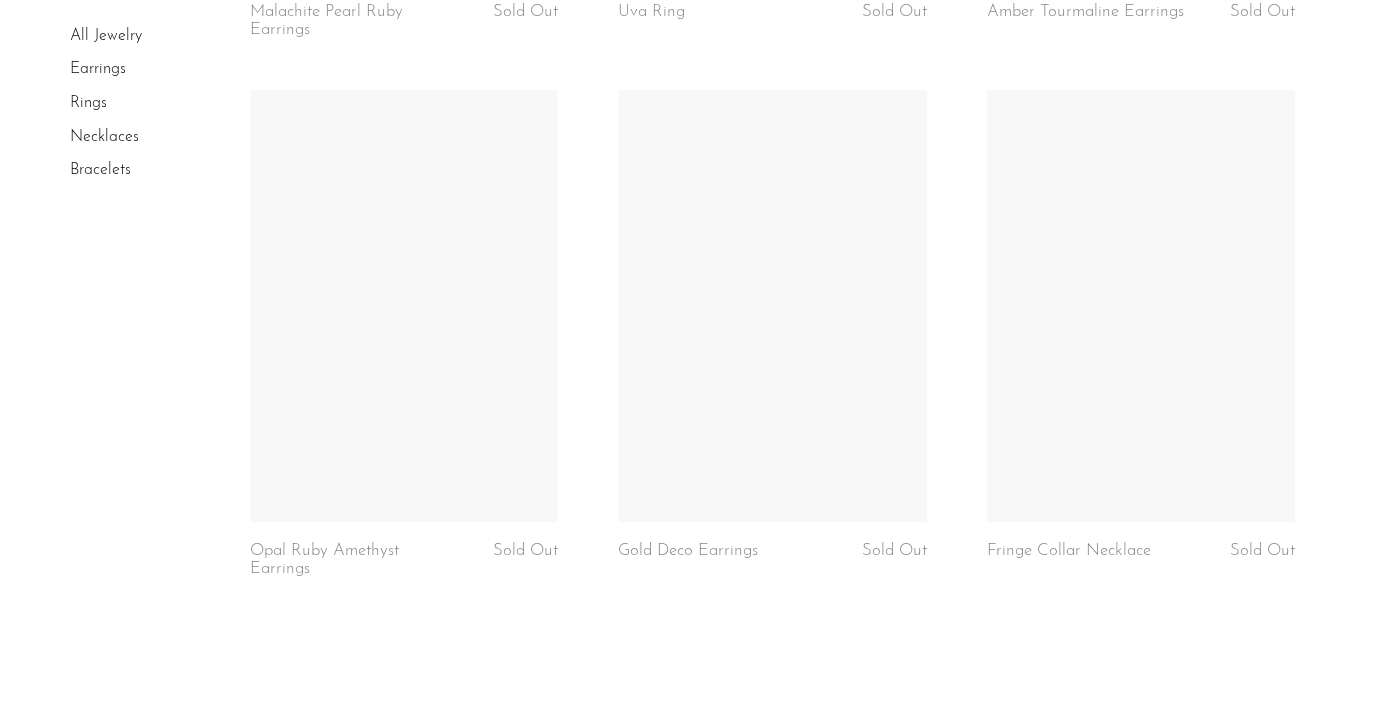scroll, scrollTop: 6393, scrollLeft: 0, axis: vertical 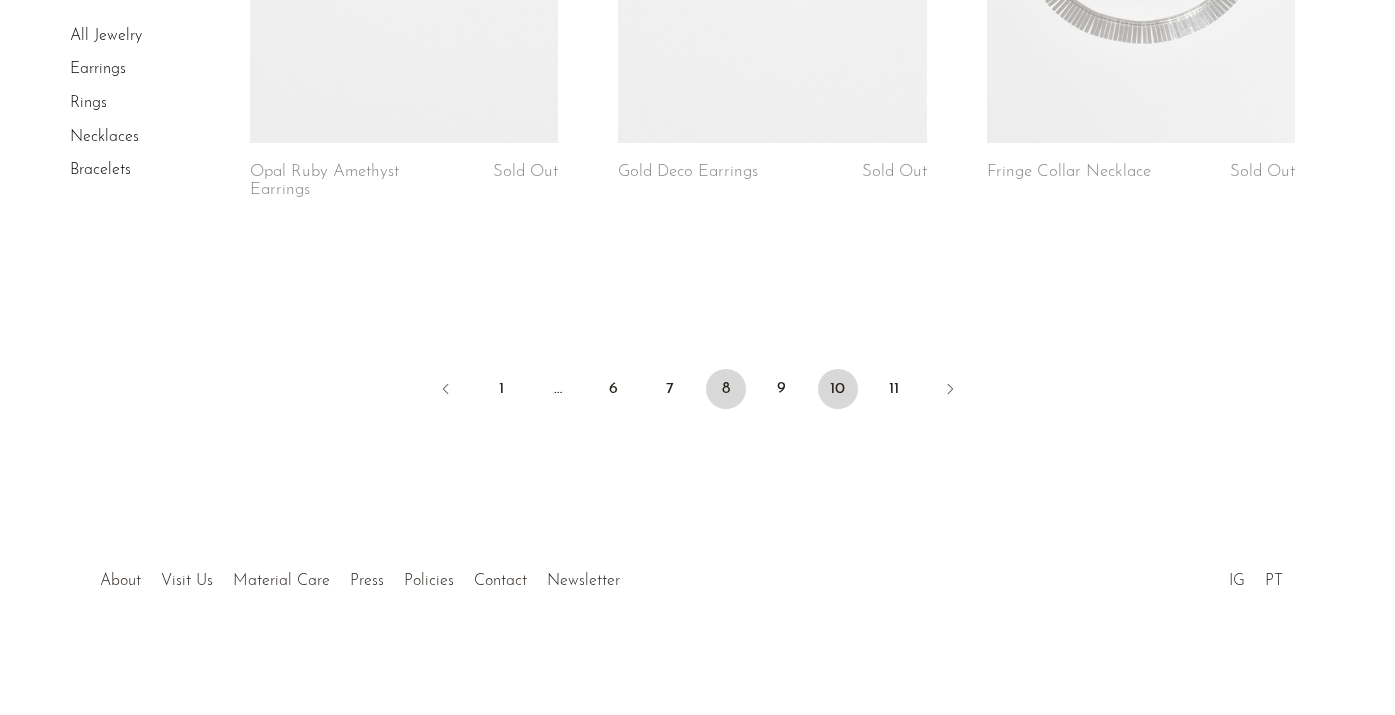 click on "10" at bounding box center [838, 389] 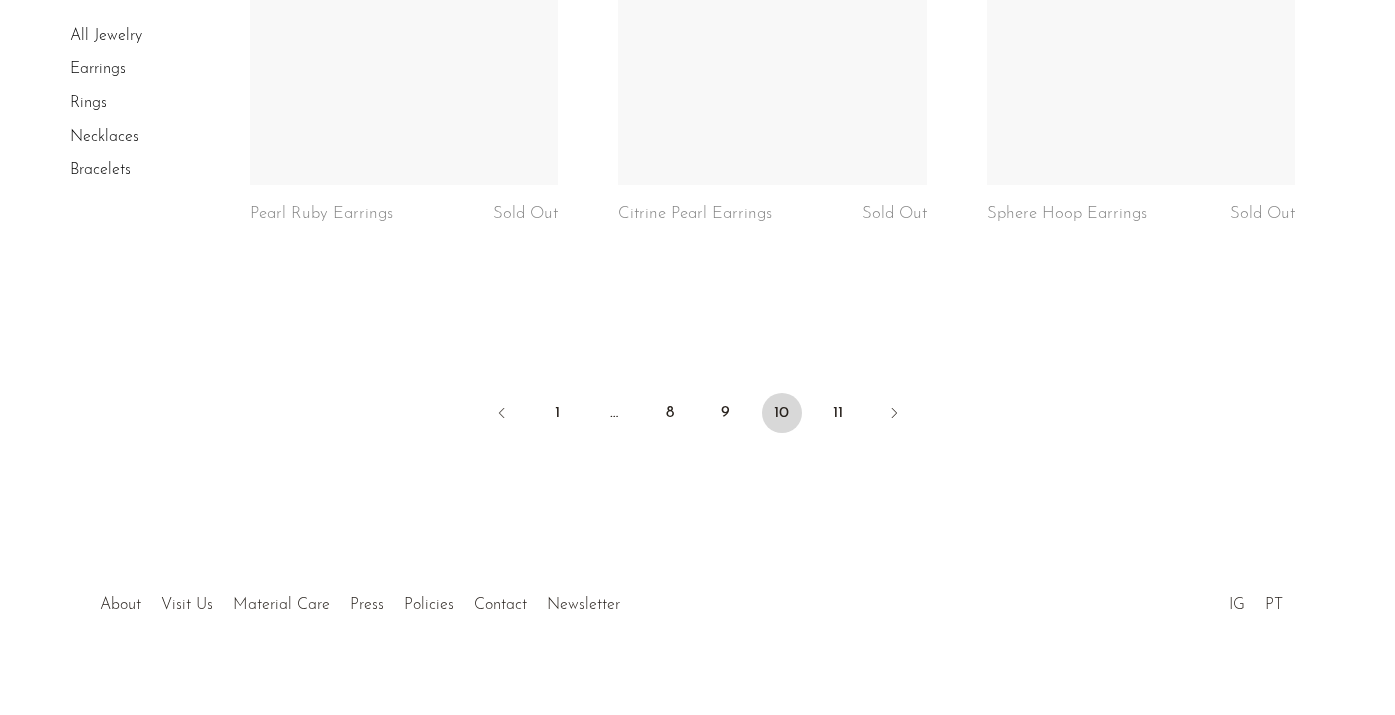 scroll, scrollTop: 6289, scrollLeft: 0, axis: vertical 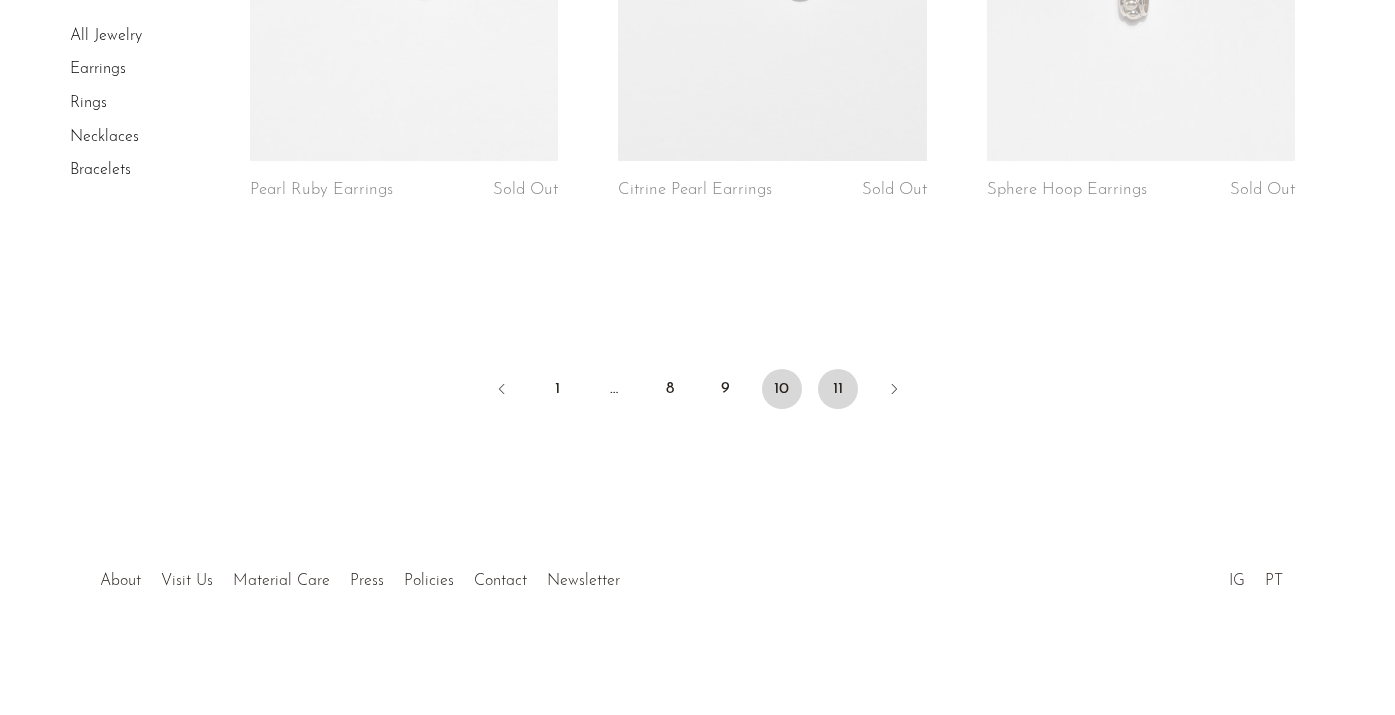 click on "11" at bounding box center (838, 389) 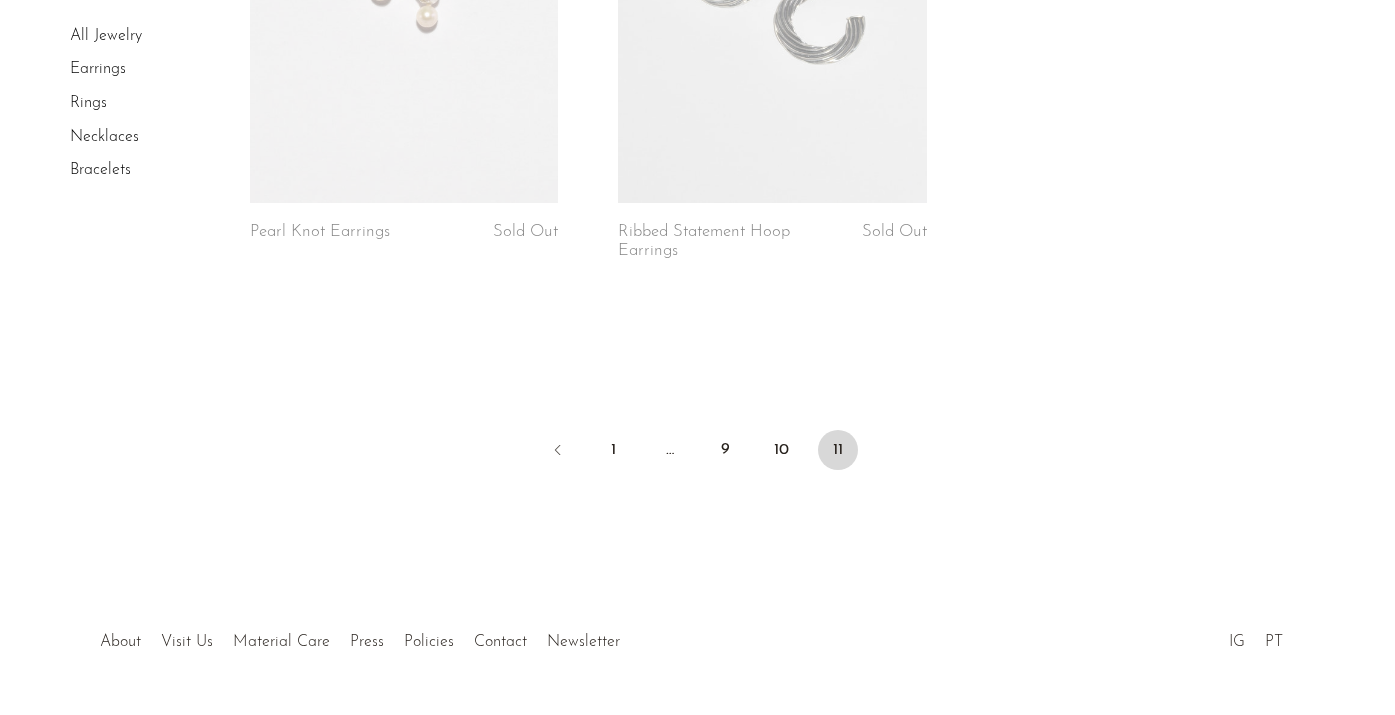 scroll, scrollTop: 5173, scrollLeft: 0, axis: vertical 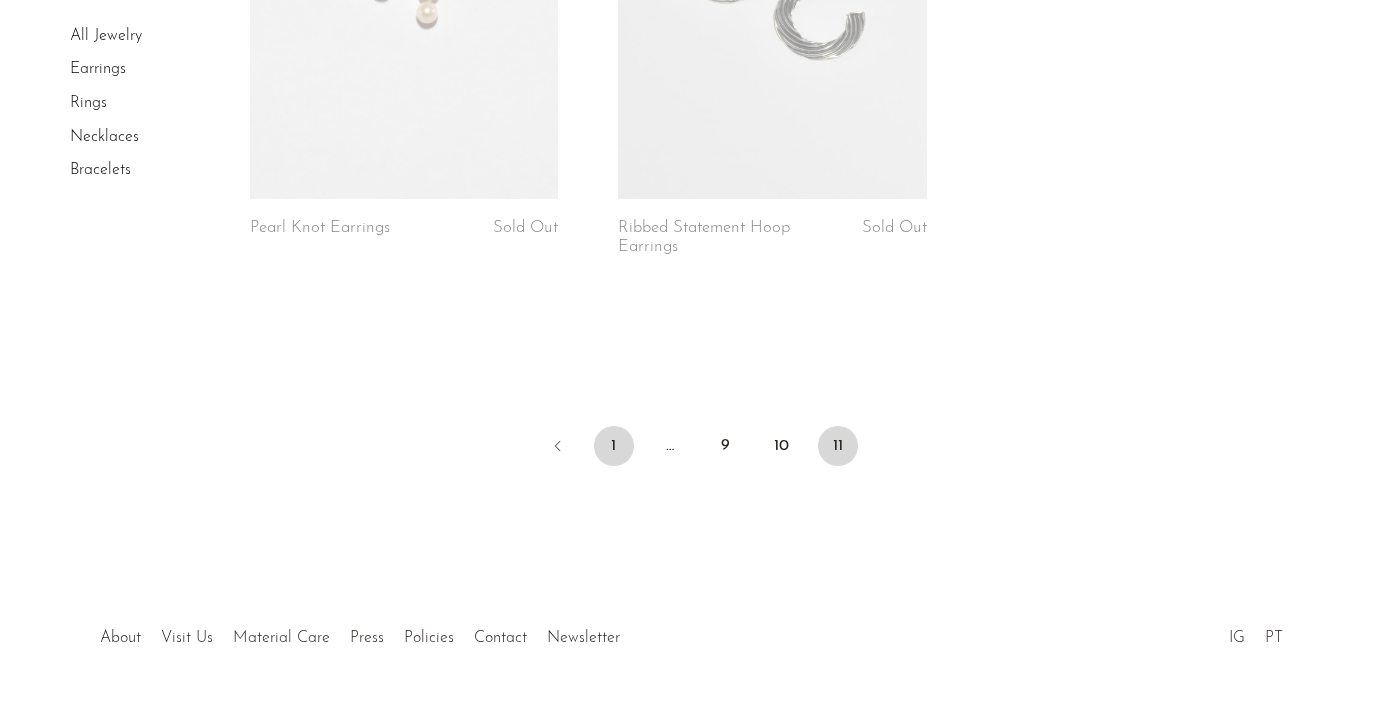 click on "1" at bounding box center [614, 446] 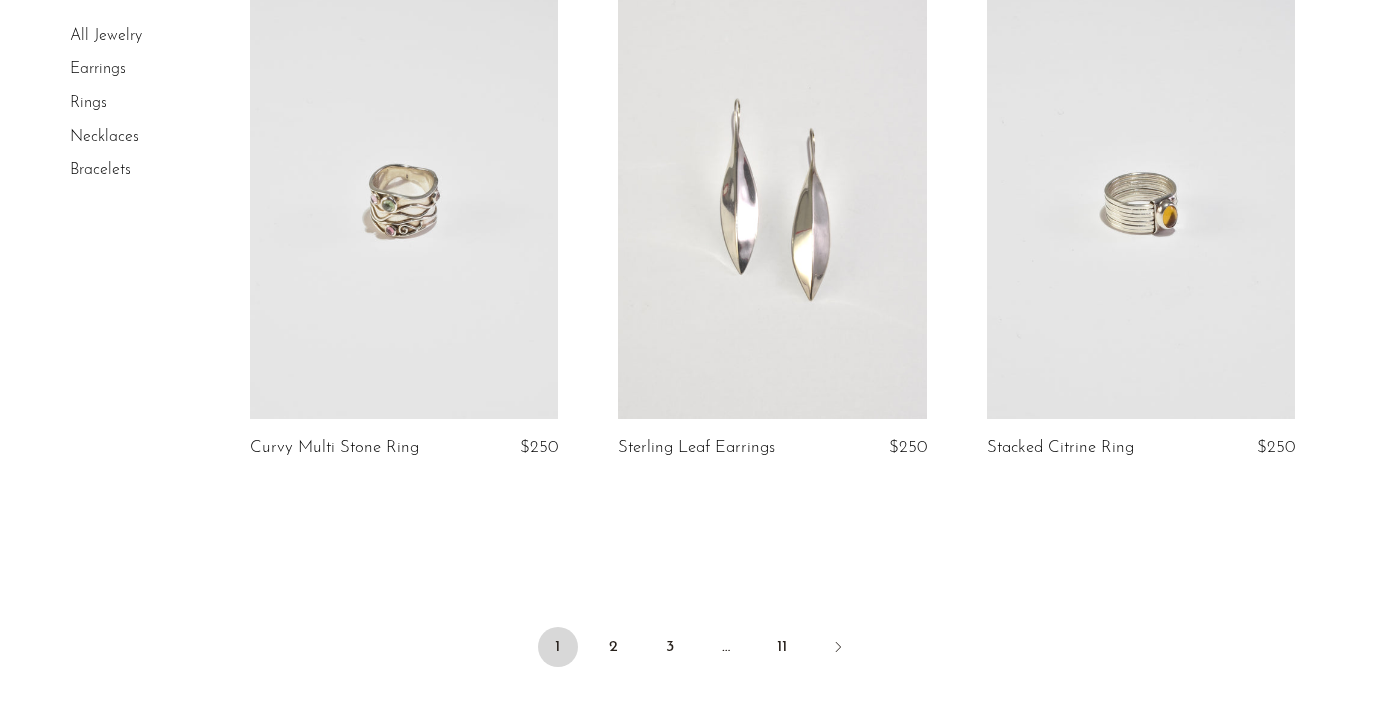 scroll, scrollTop: 6044, scrollLeft: 0, axis: vertical 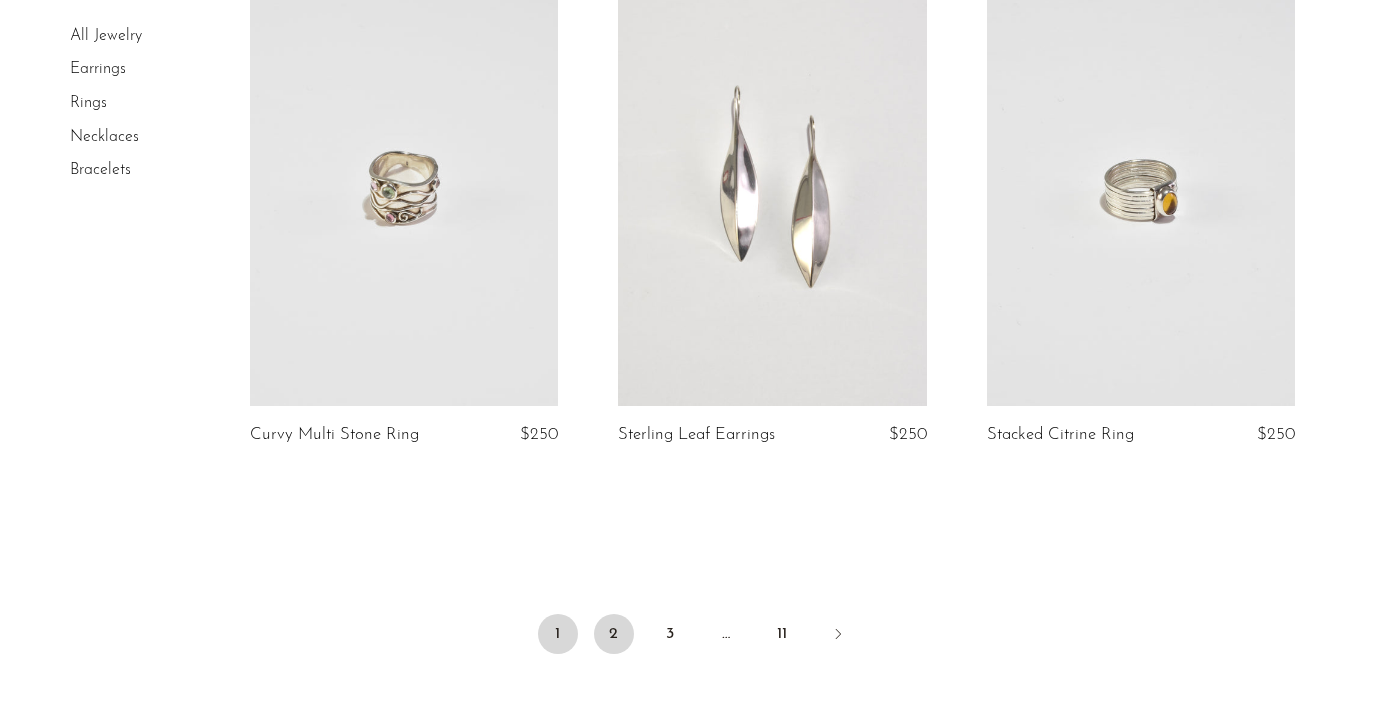 click on "2" at bounding box center (614, 634) 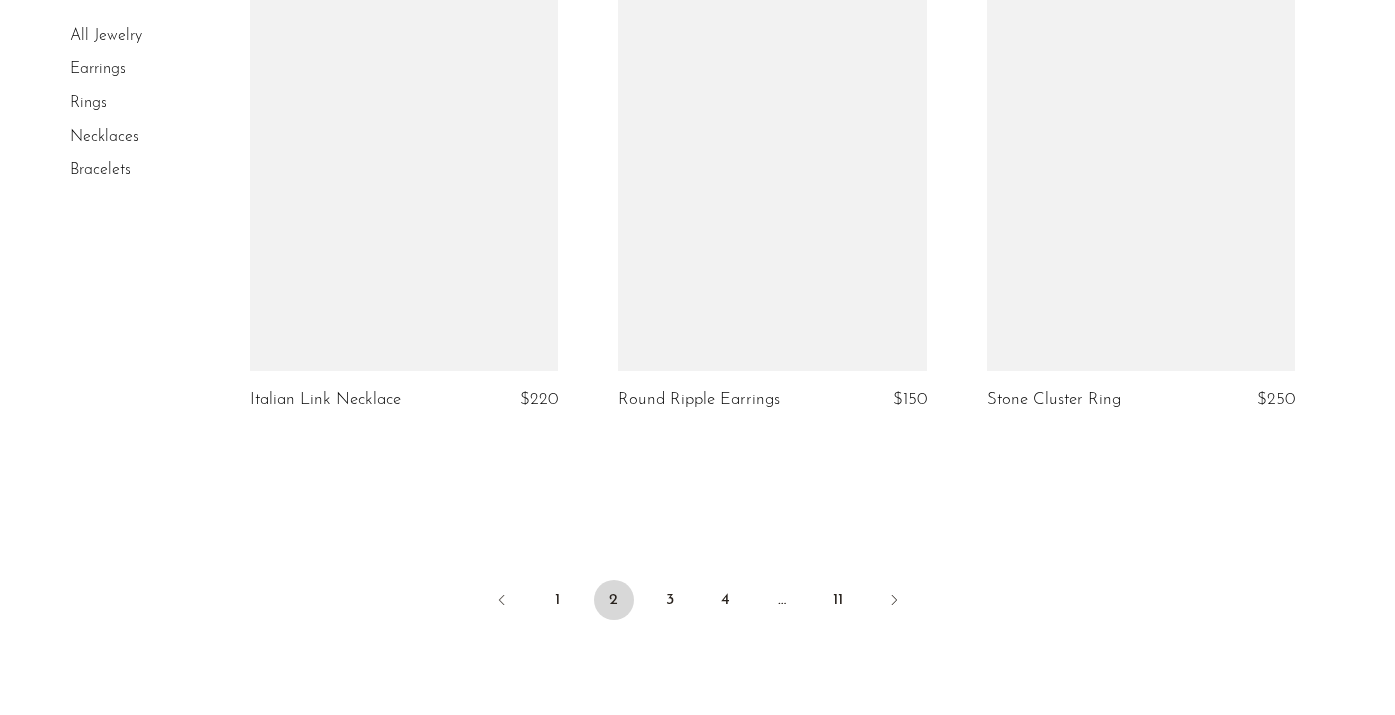 scroll, scrollTop: 6270, scrollLeft: 0, axis: vertical 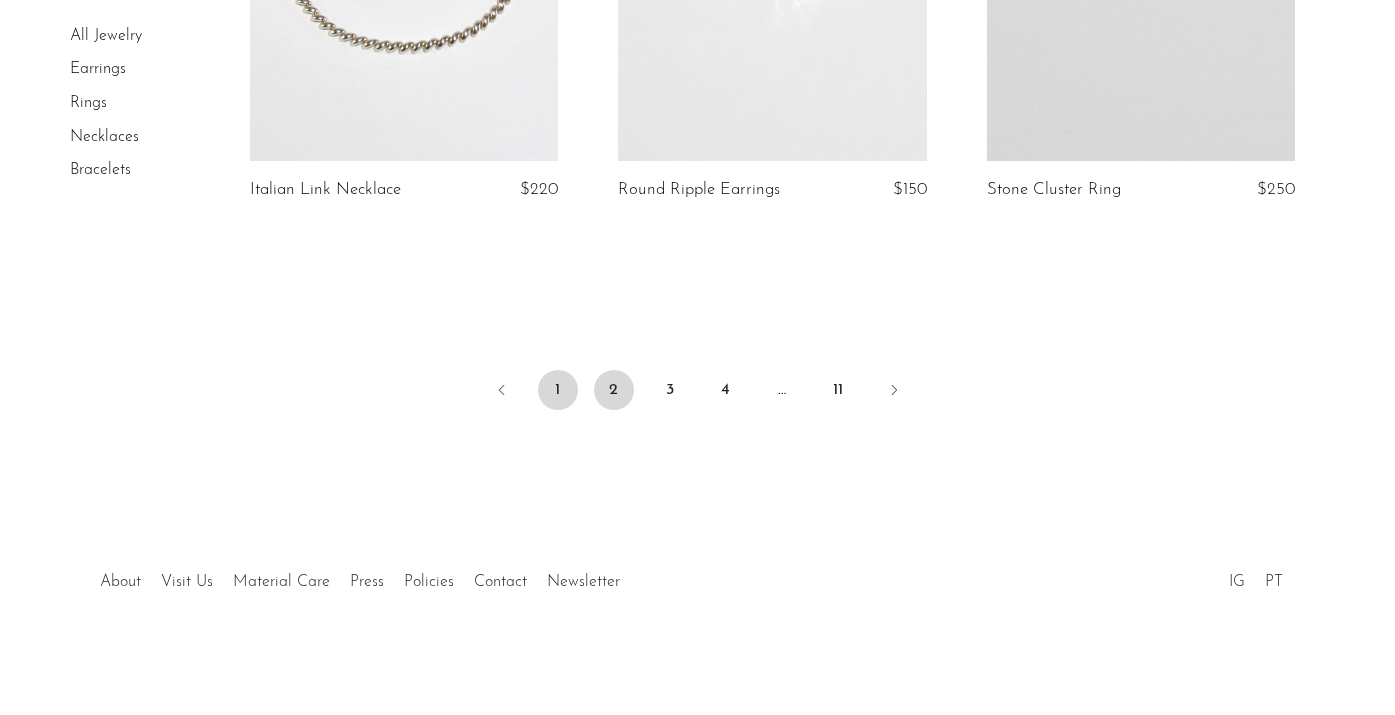 click on "1" at bounding box center (558, 390) 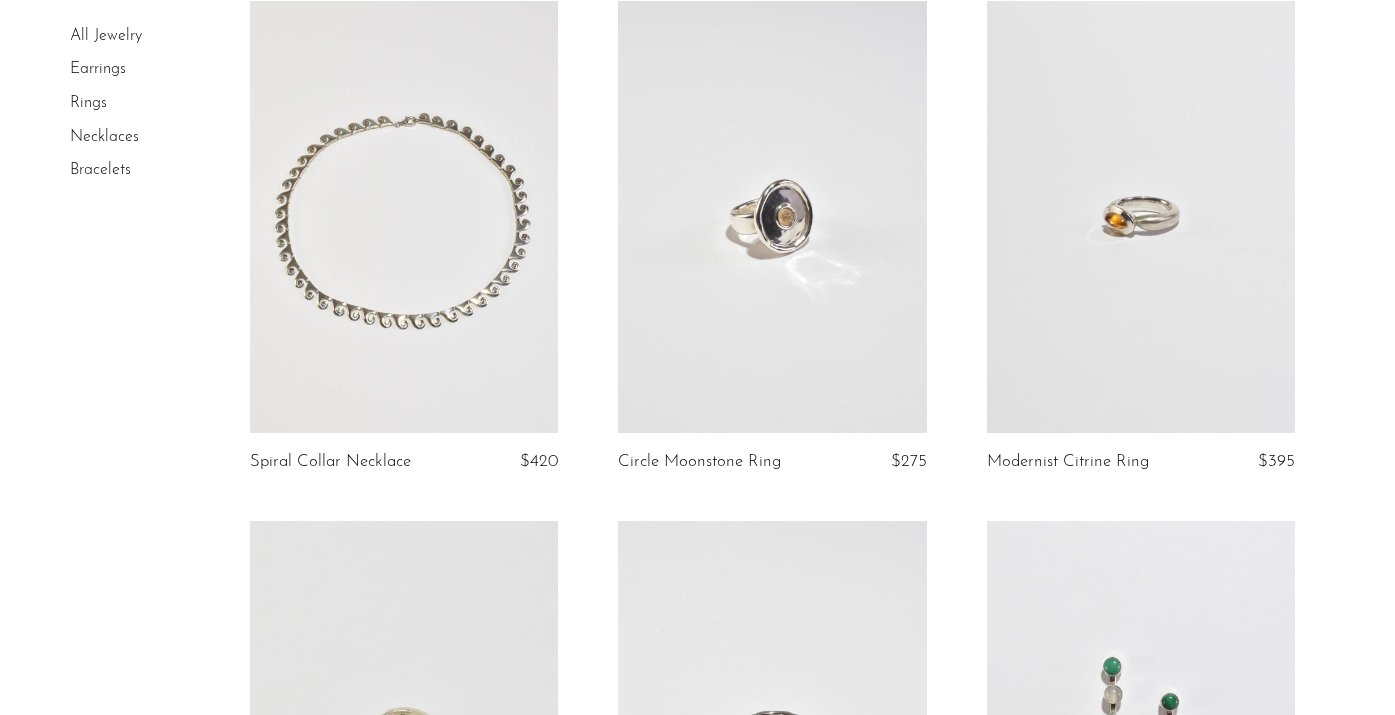 scroll, scrollTop: 341, scrollLeft: 0, axis: vertical 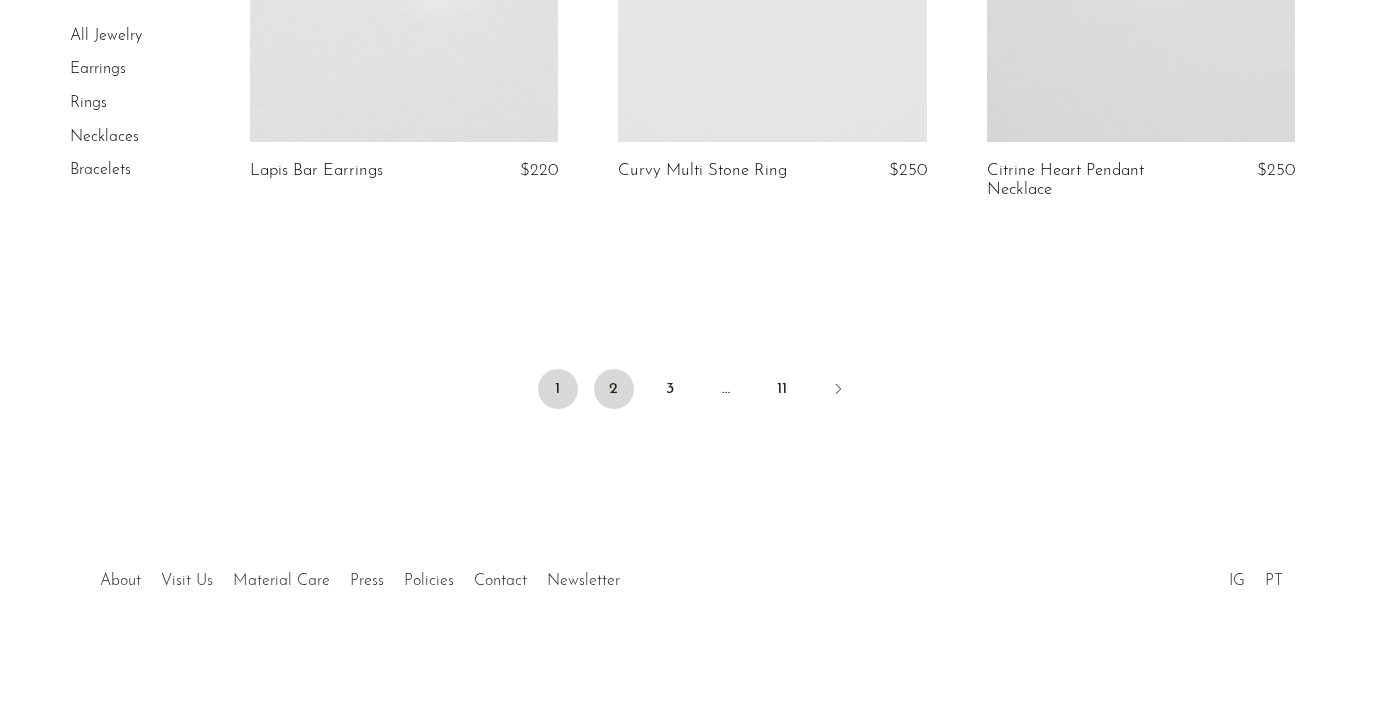 click on "2" at bounding box center [614, 389] 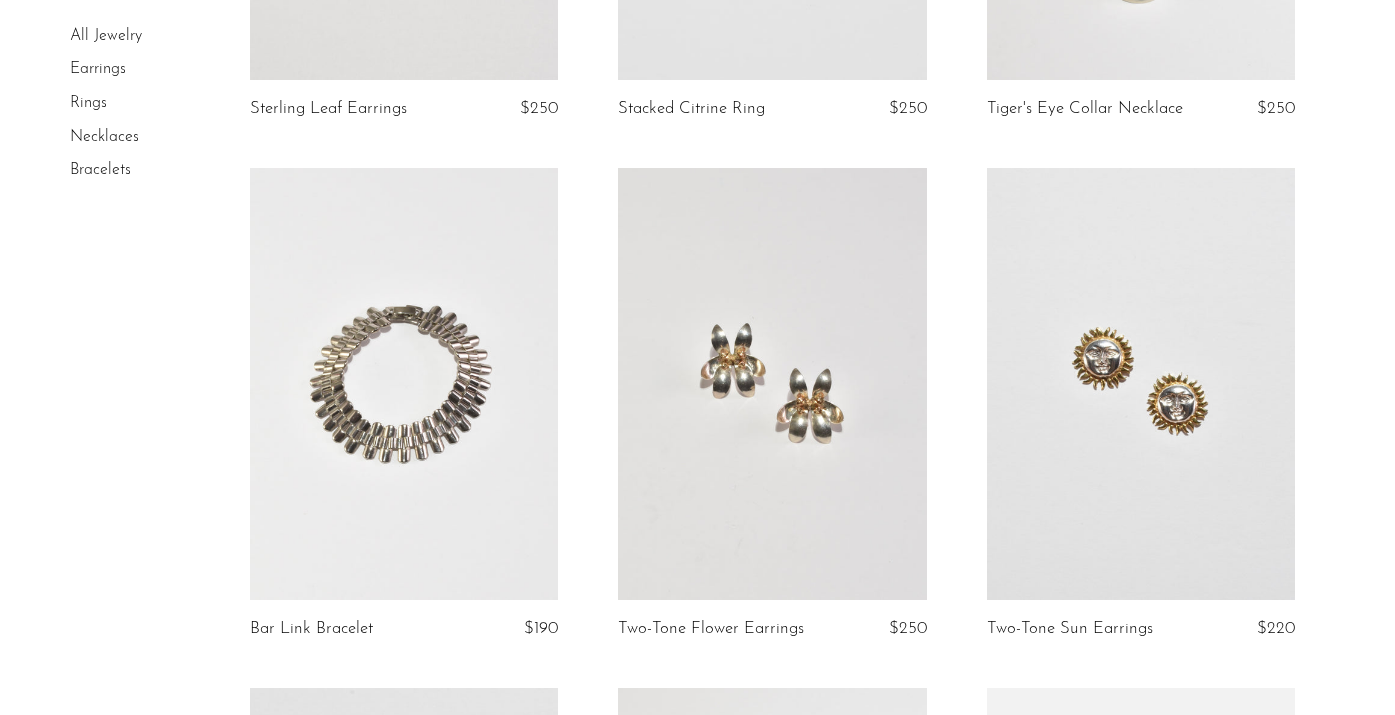 scroll, scrollTop: 0, scrollLeft: 0, axis: both 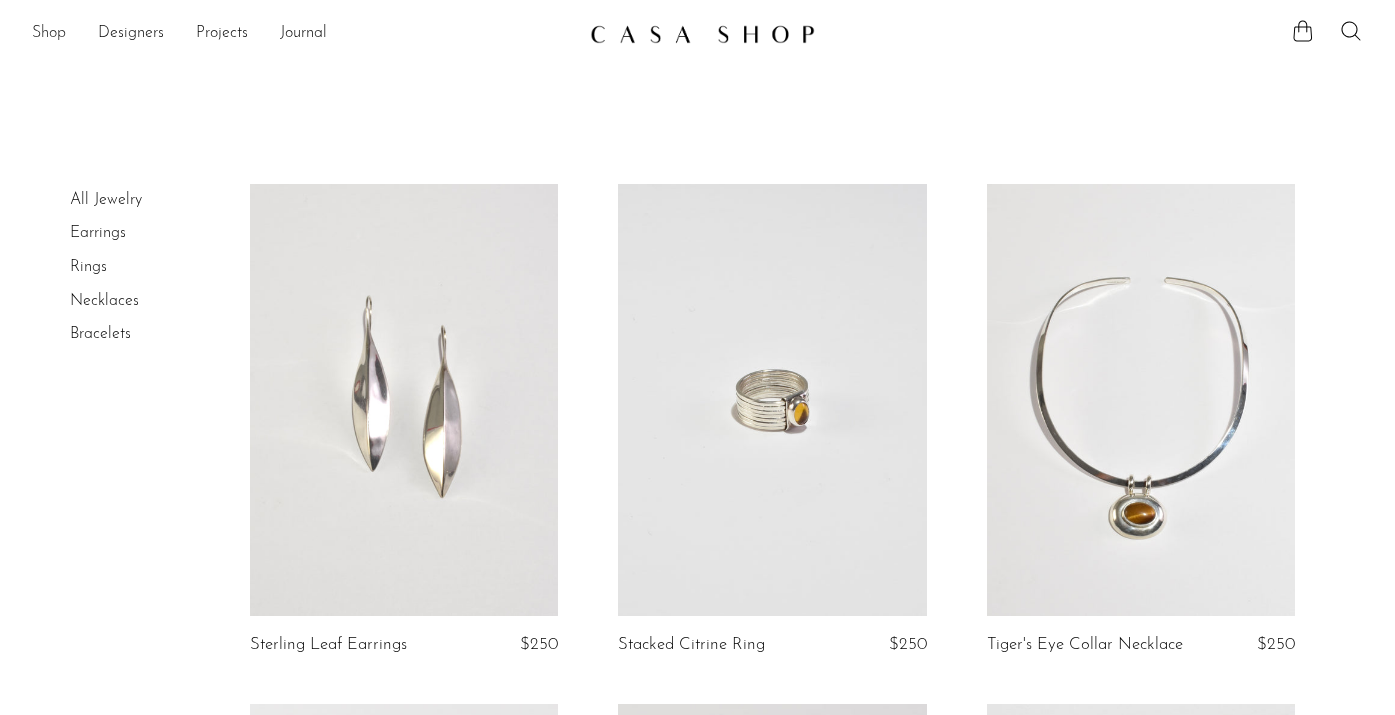 click on "Shop" at bounding box center (49, 34) 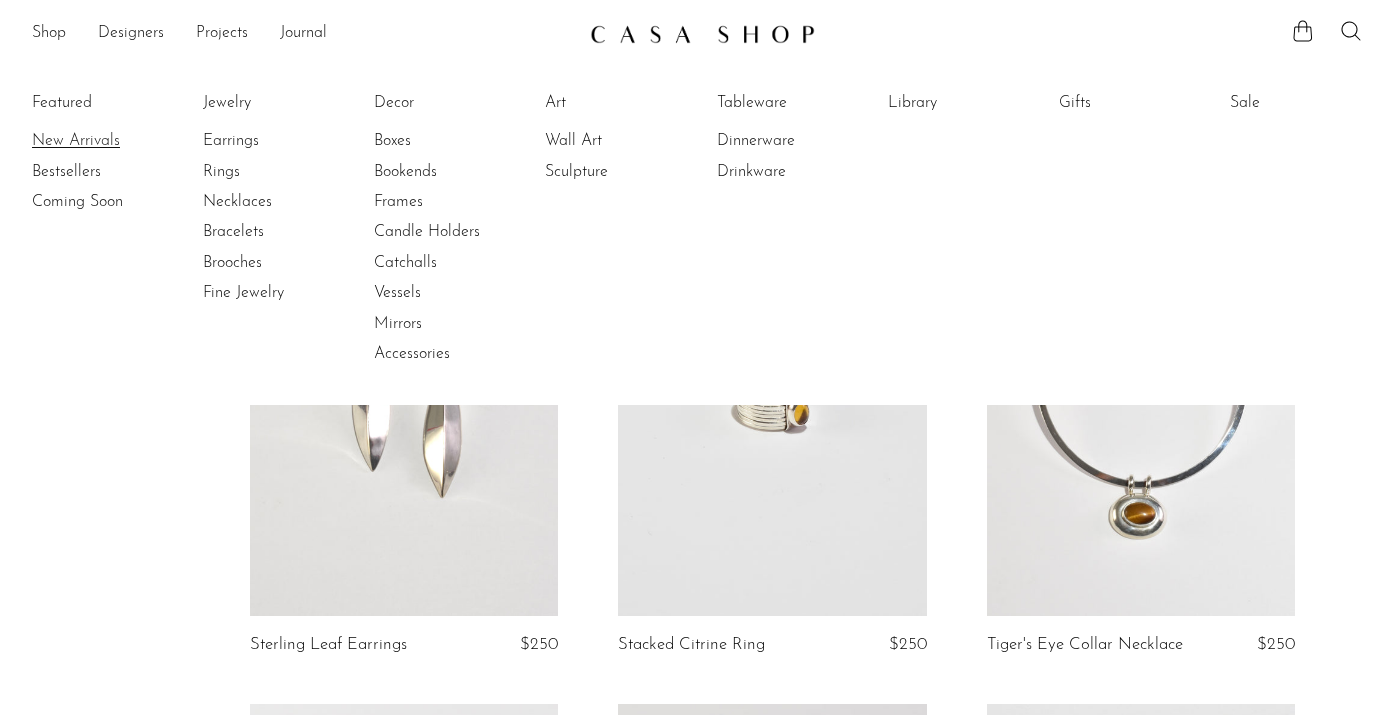 click on "New Arrivals" at bounding box center (107, 141) 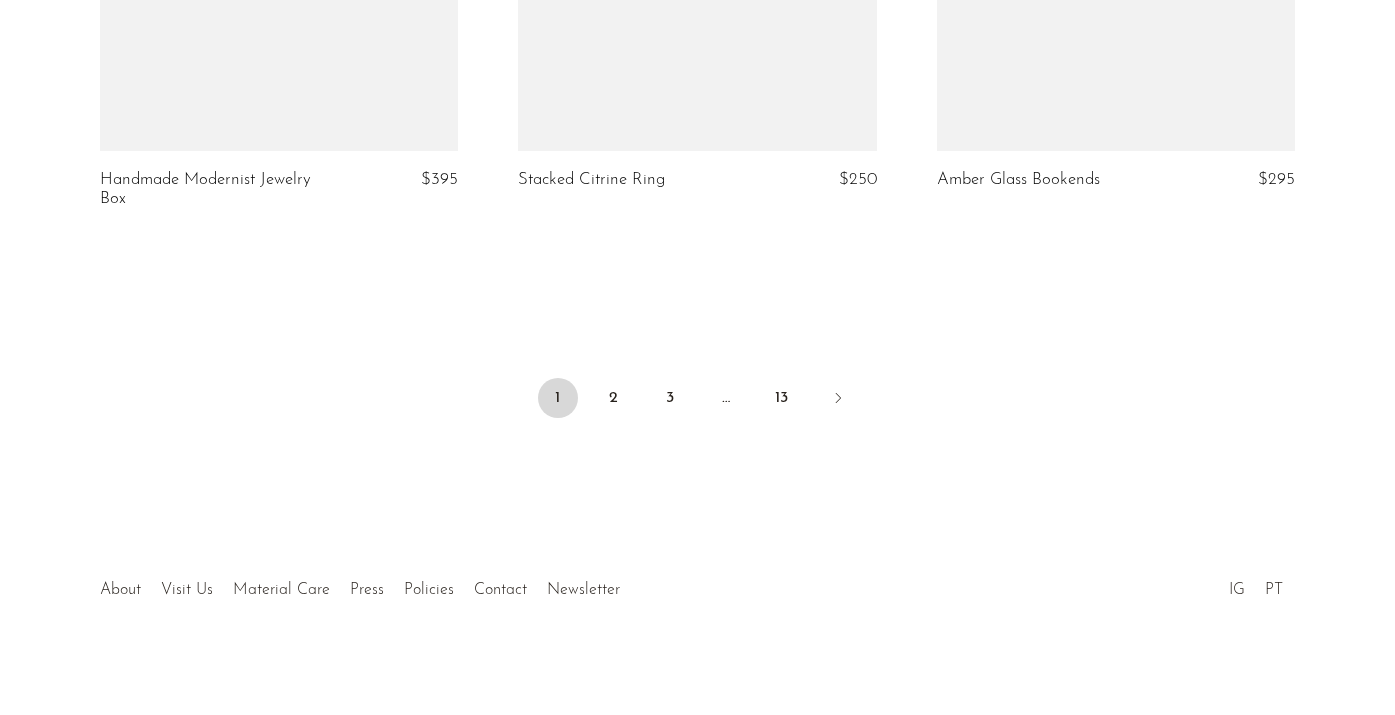 scroll, scrollTop: 7092, scrollLeft: 0, axis: vertical 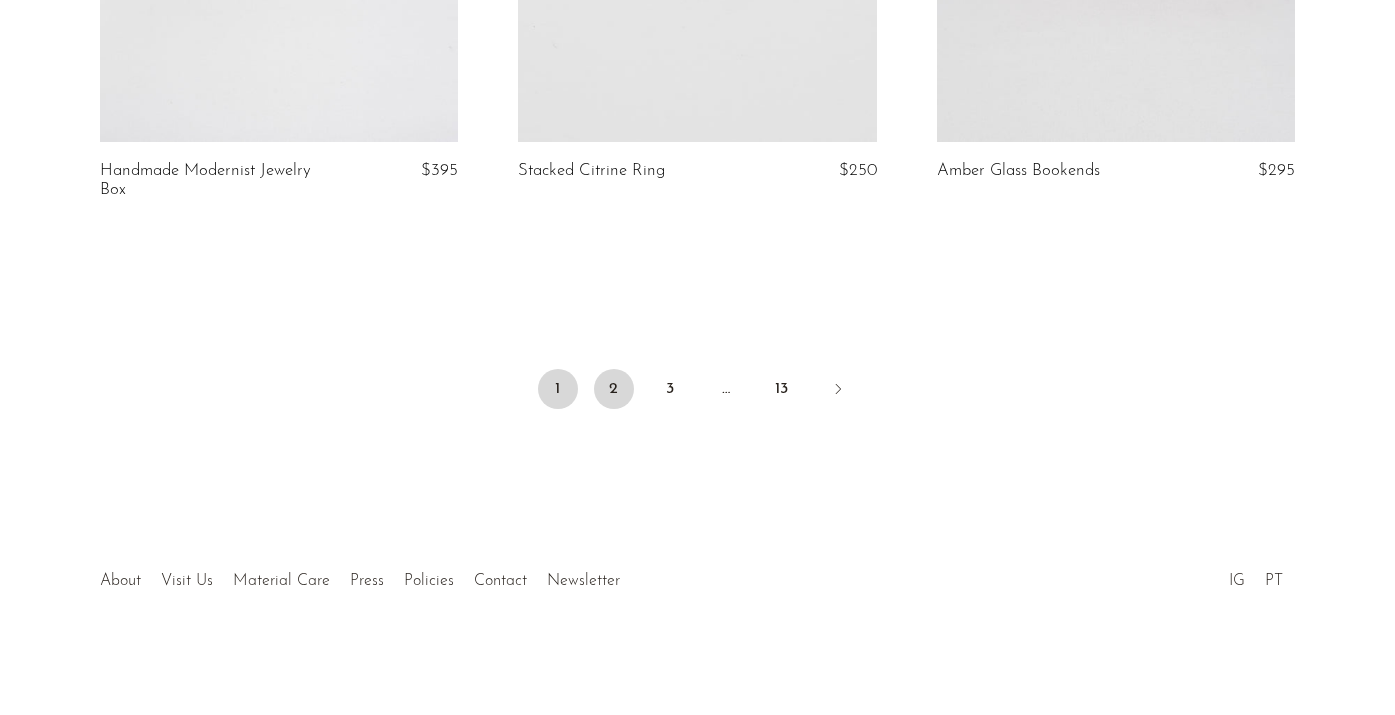 click on "2" at bounding box center [614, 389] 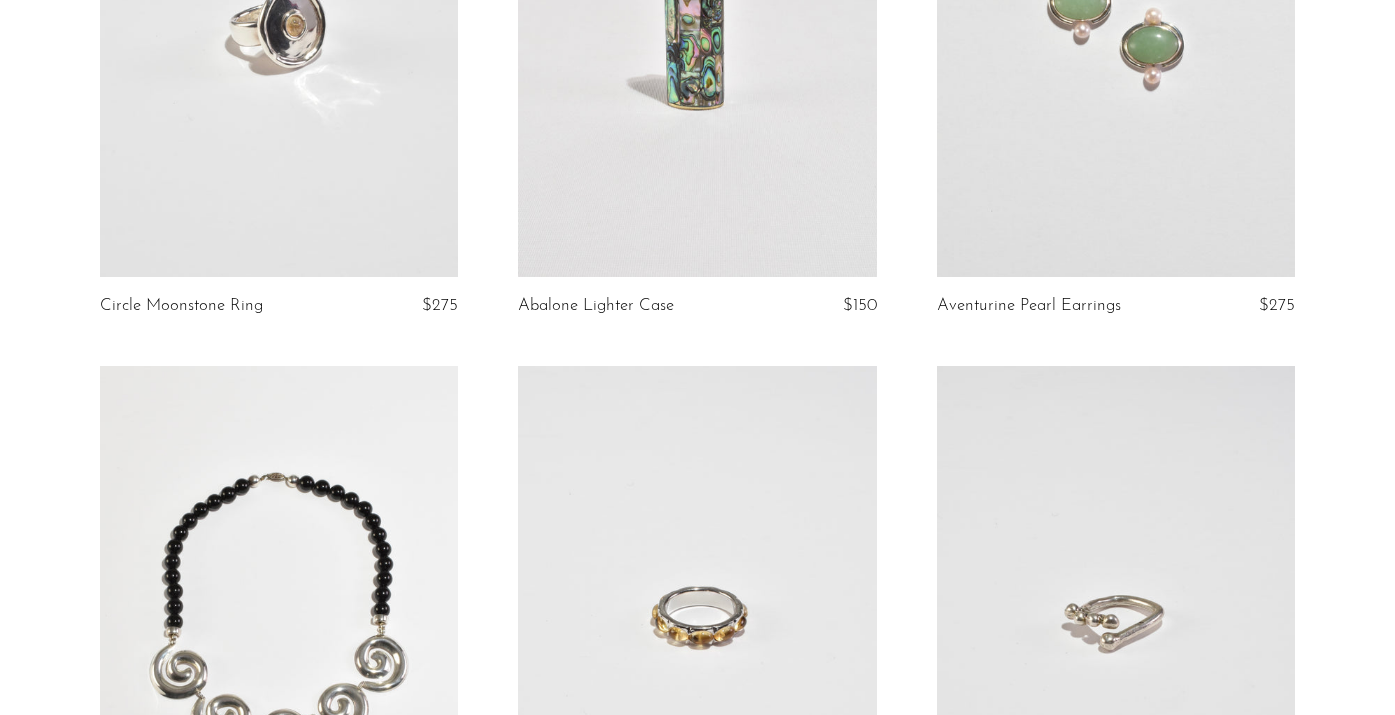 scroll, scrollTop: 0, scrollLeft: 0, axis: both 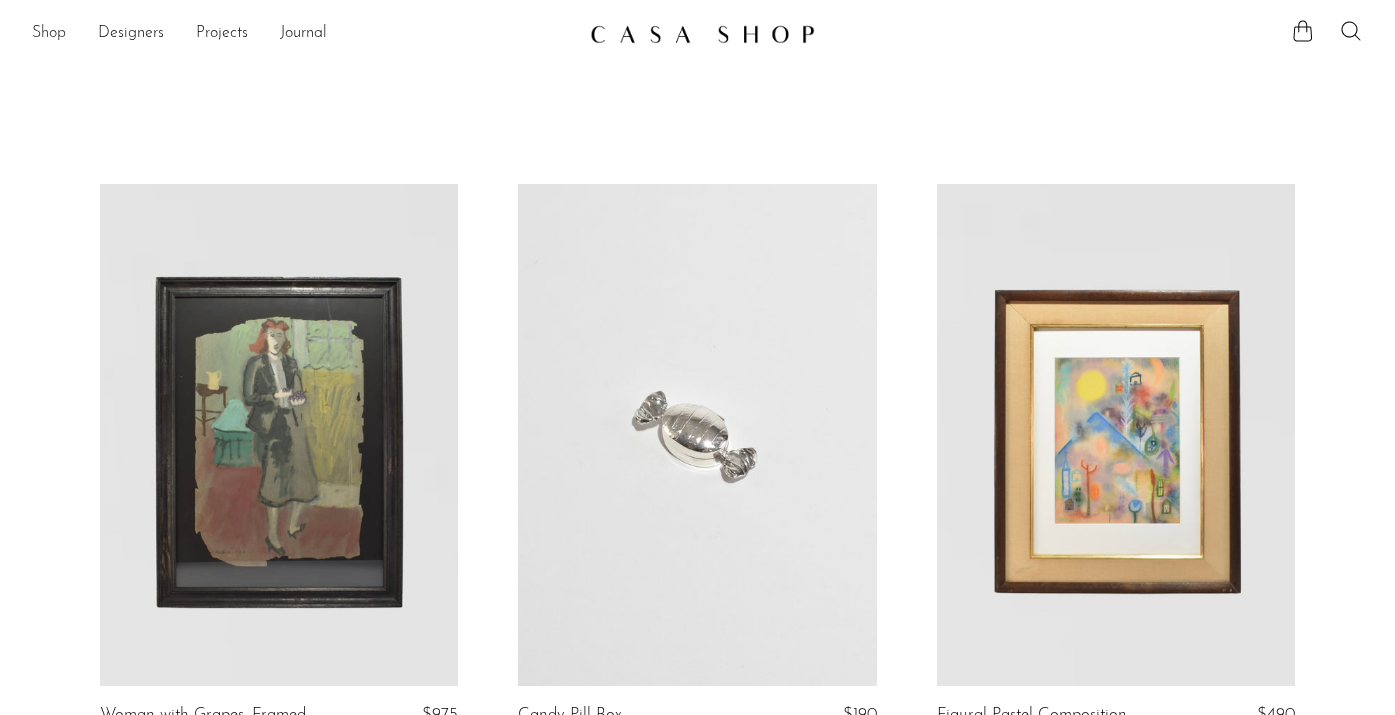 click on "Shop" at bounding box center (49, 34) 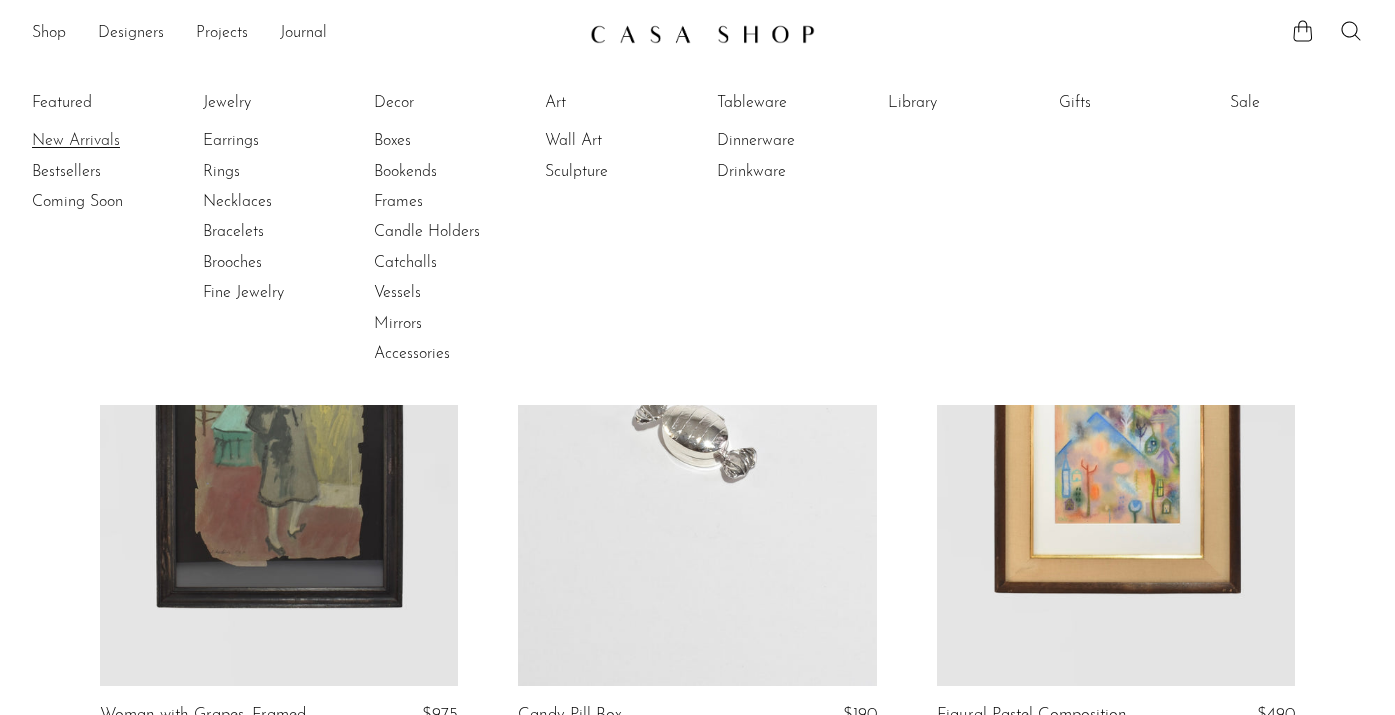 click on "New Arrivals" at bounding box center [107, 141] 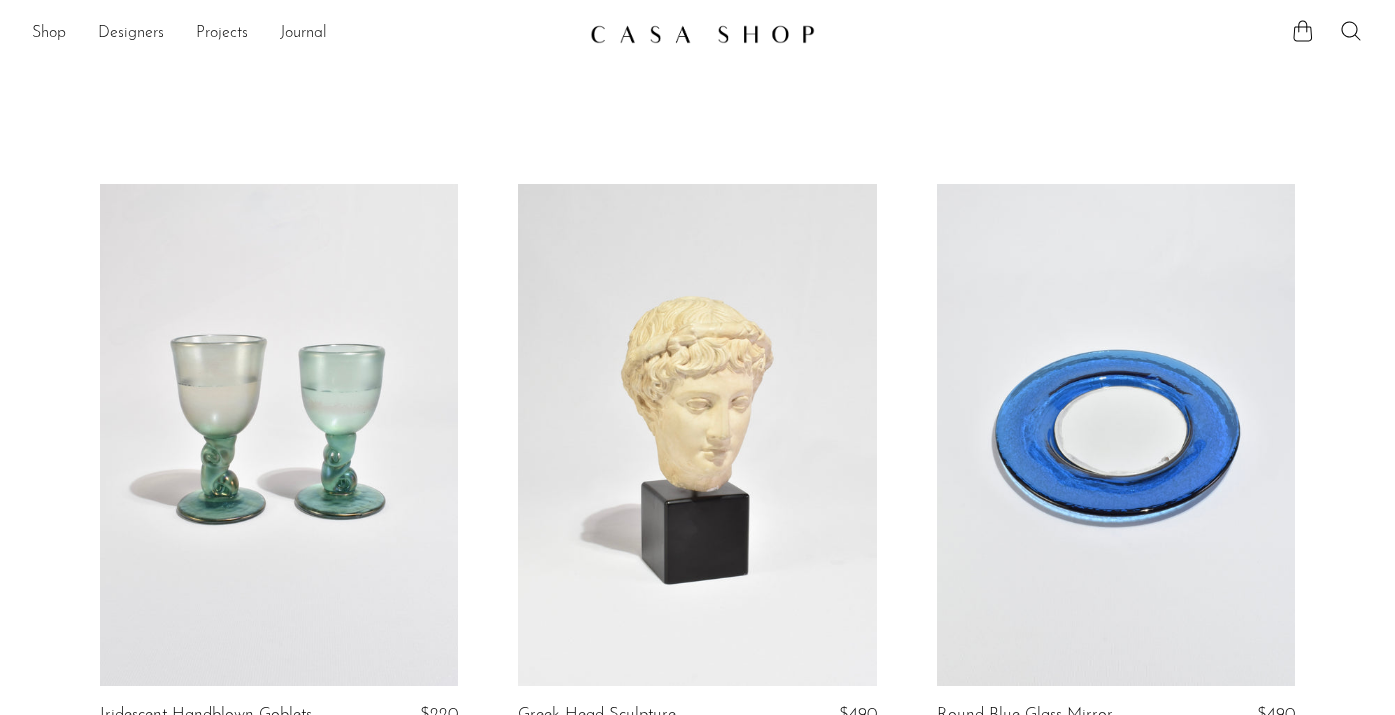 scroll, scrollTop: 0, scrollLeft: 0, axis: both 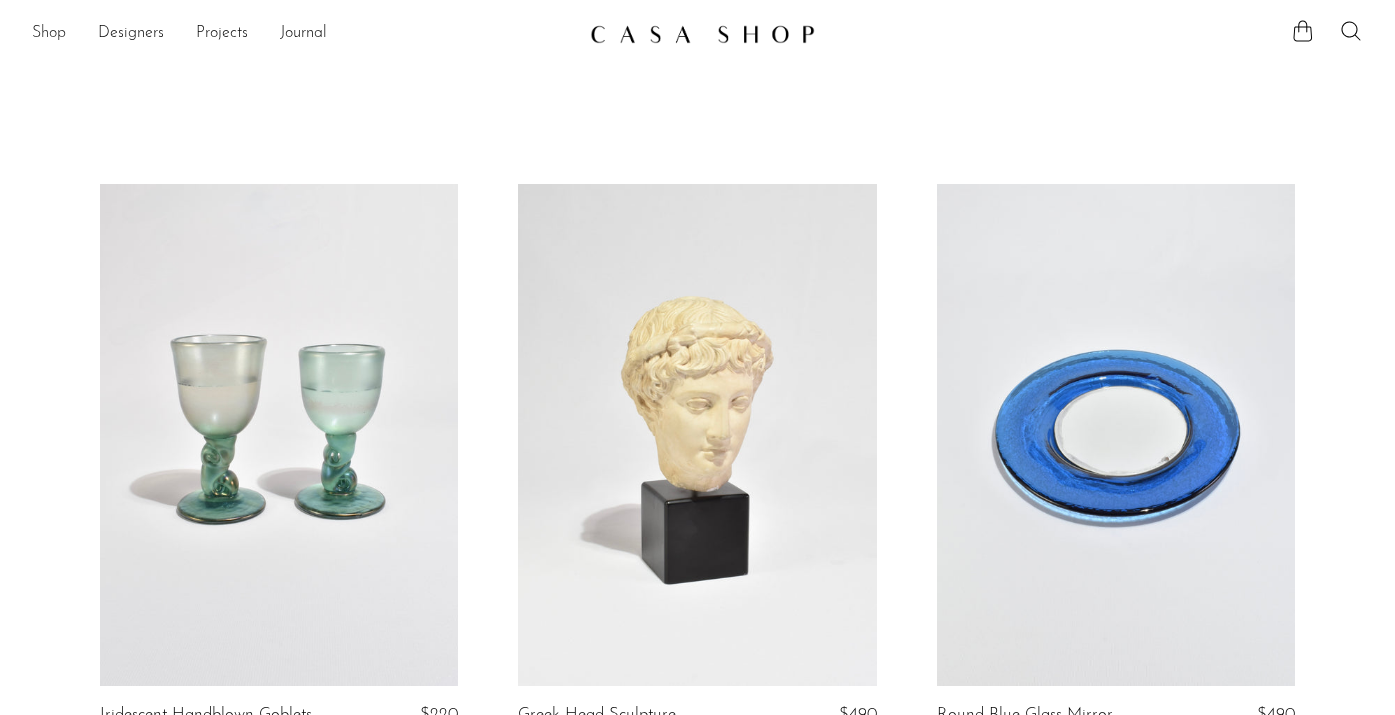 click on "Shop" at bounding box center (49, 34) 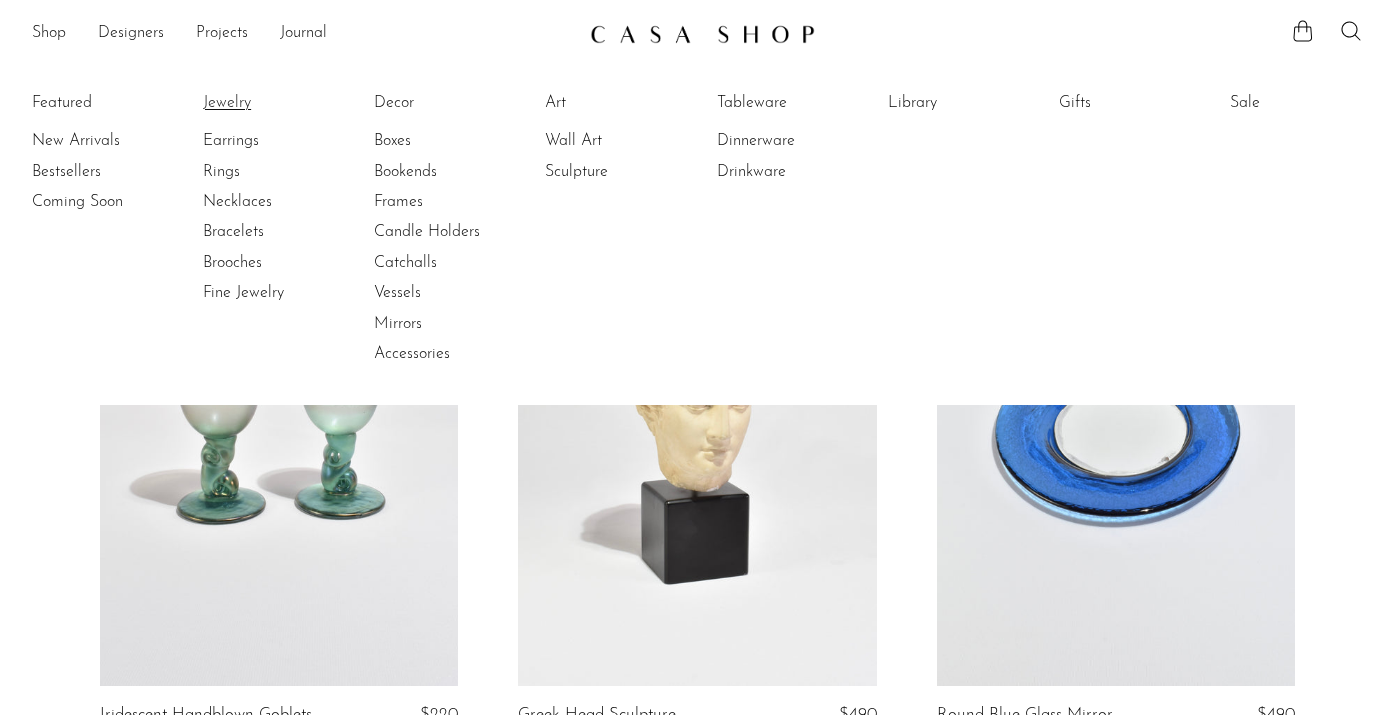 click on "Jewelry" at bounding box center [278, 103] 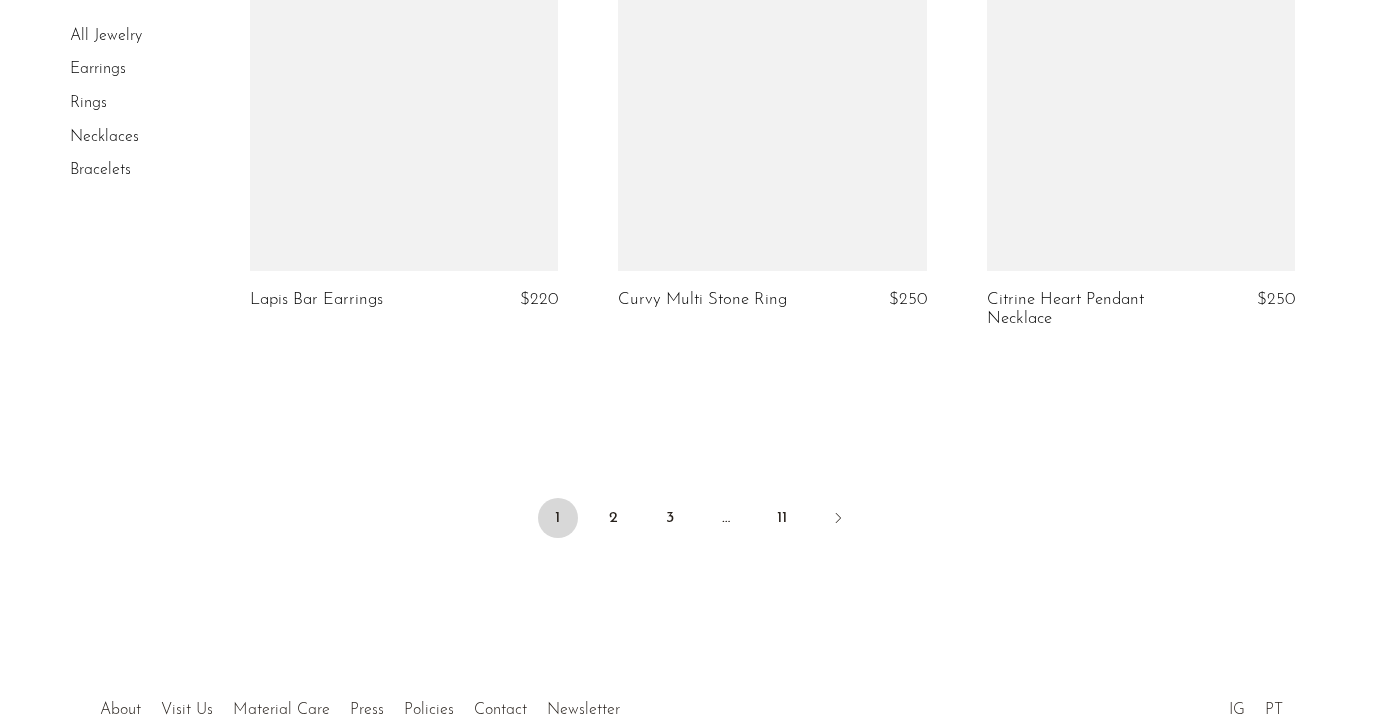 scroll, scrollTop: 6289, scrollLeft: 0, axis: vertical 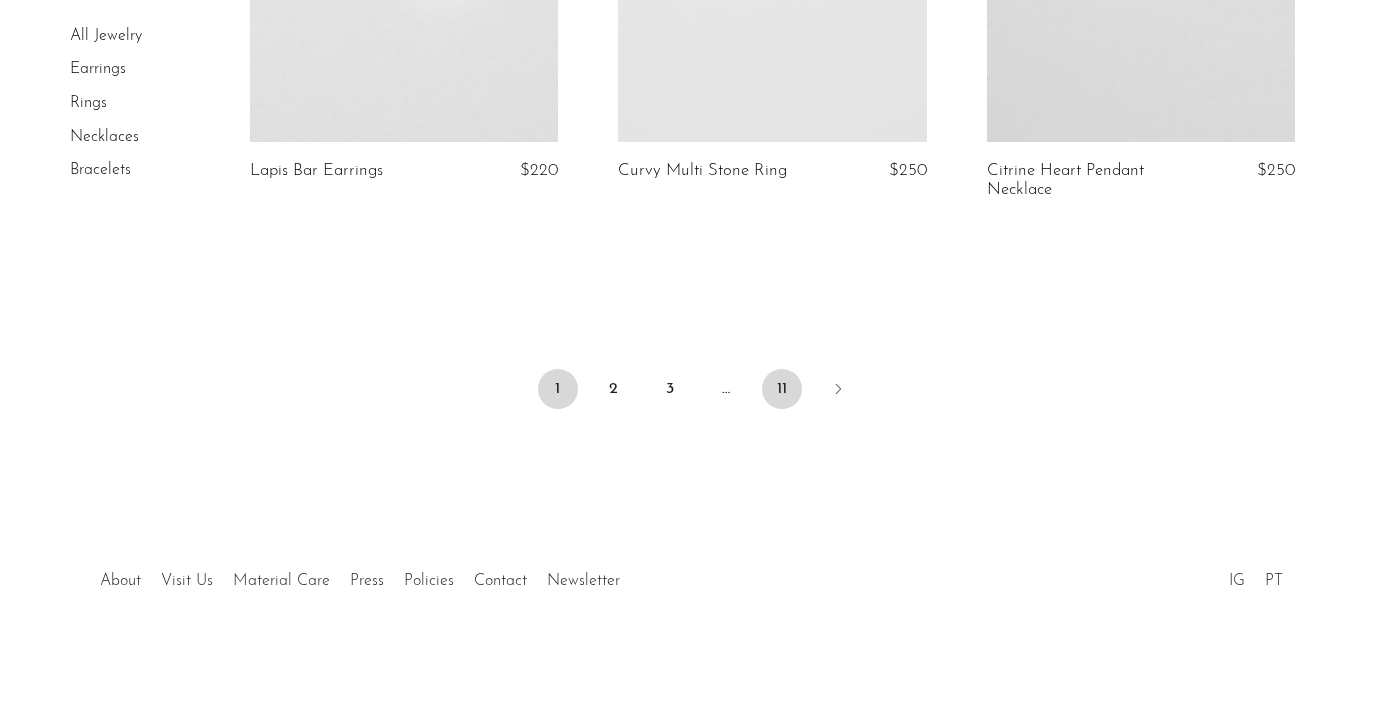 click on "11" at bounding box center [782, 389] 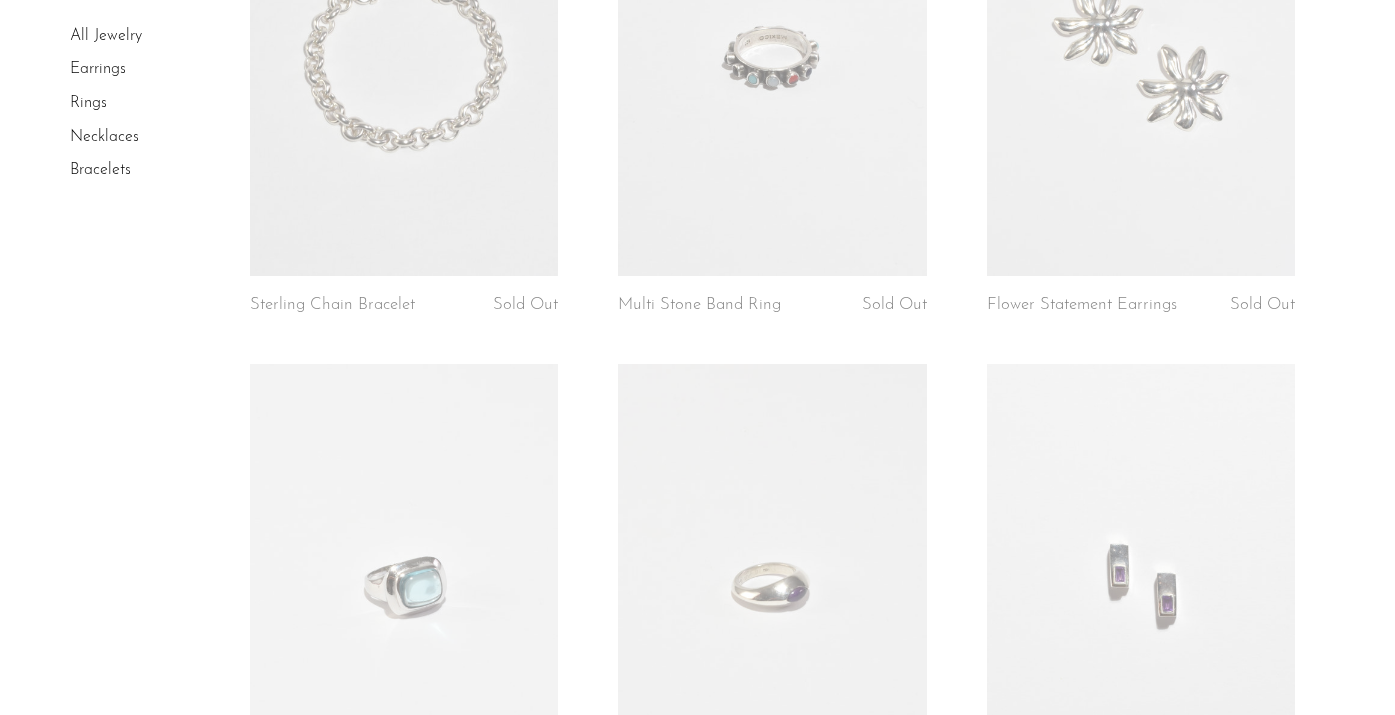 scroll, scrollTop: 911, scrollLeft: 0, axis: vertical 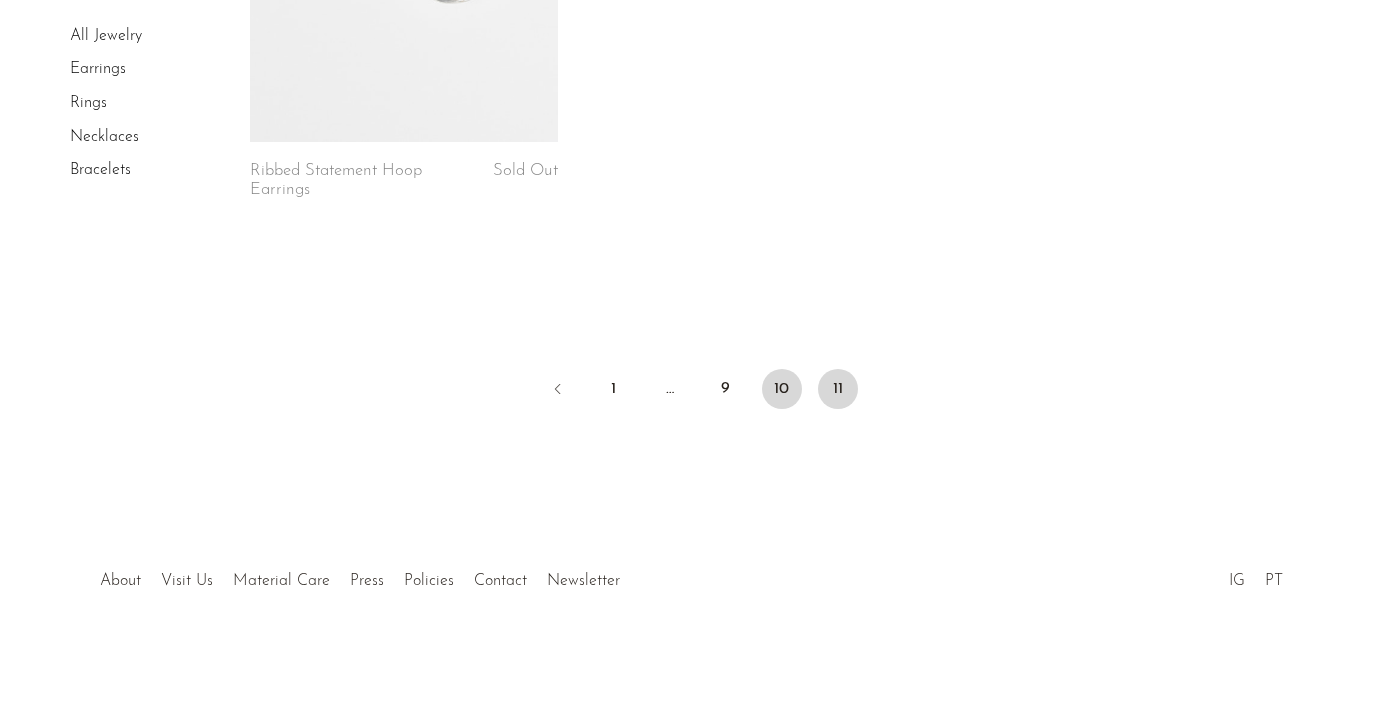 click on "10" at bounding box center [782, 389] 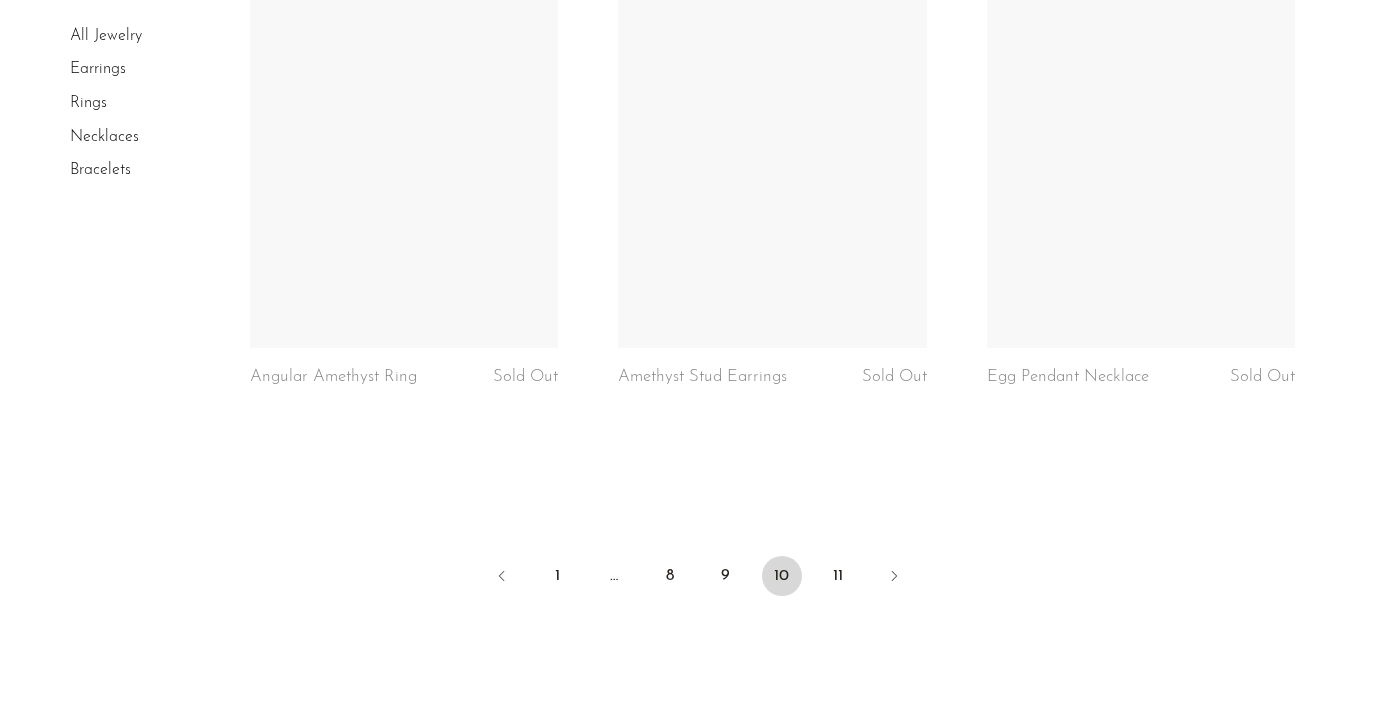 scroll, scrollTop: 6289, scrollLeft: 0, axis: vertical 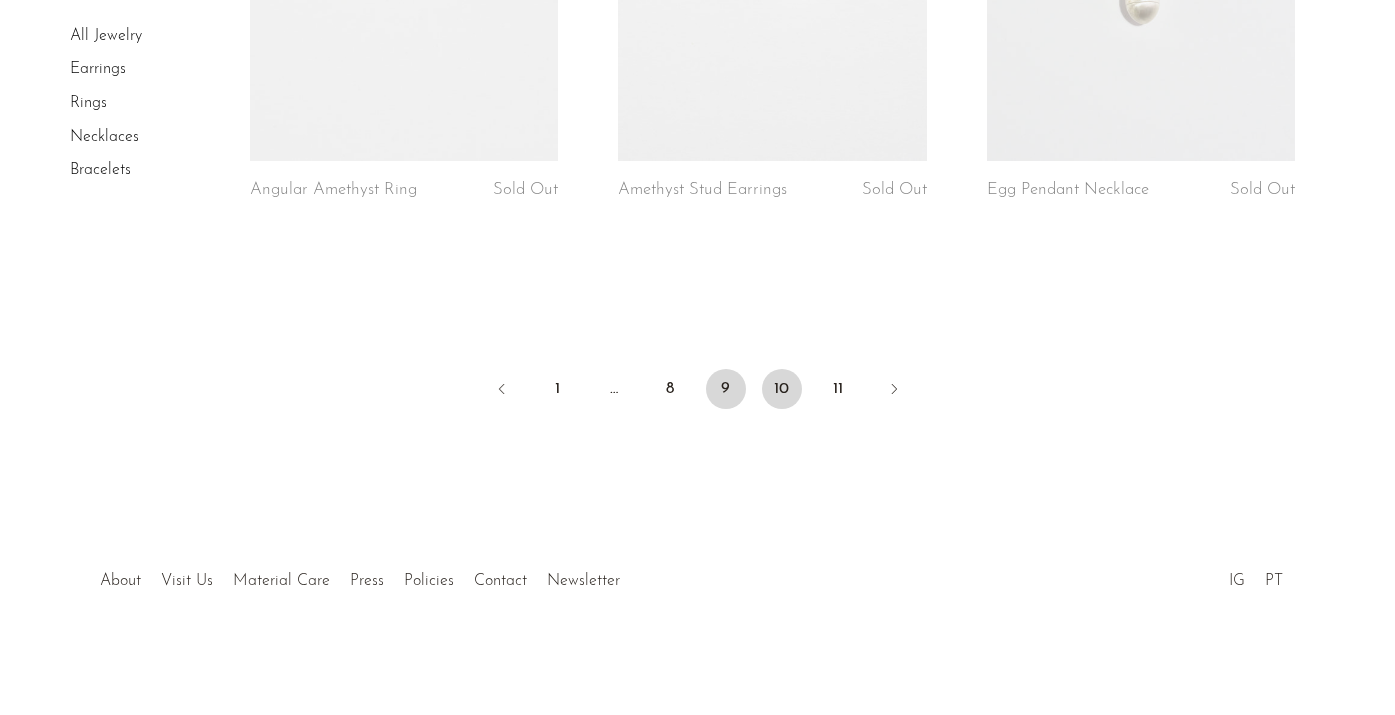 click on "9" at bounding box center [726, 389] 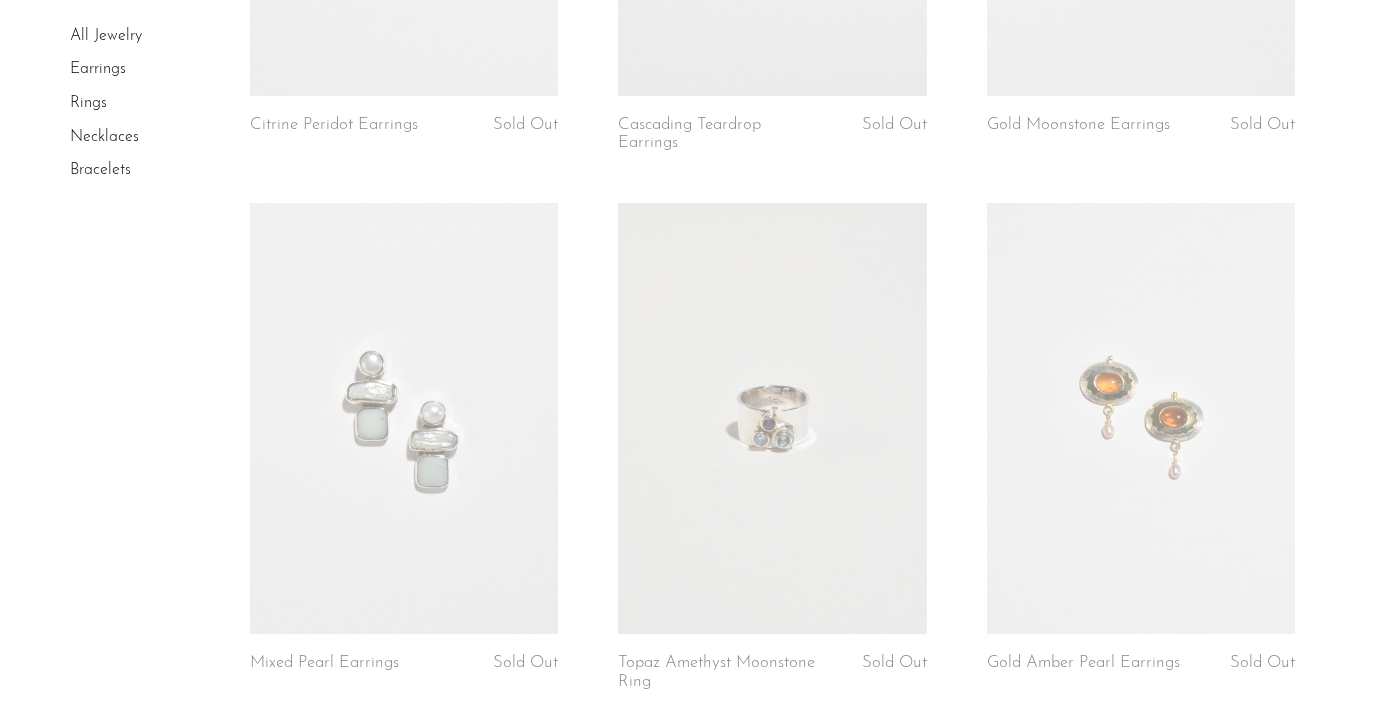 scroll, scrollTop: 551, scrollLeft: 0, axis: vertical 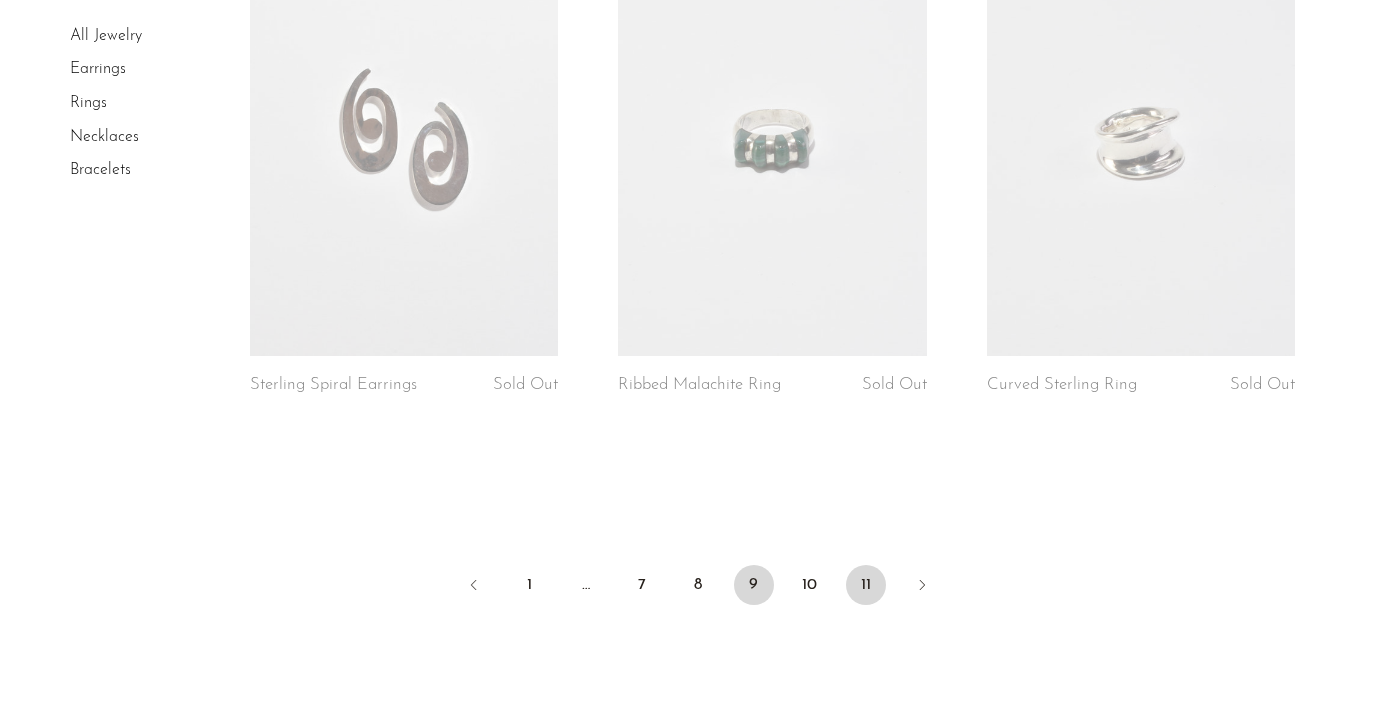 click on "11" at bounding box center (866, 585) 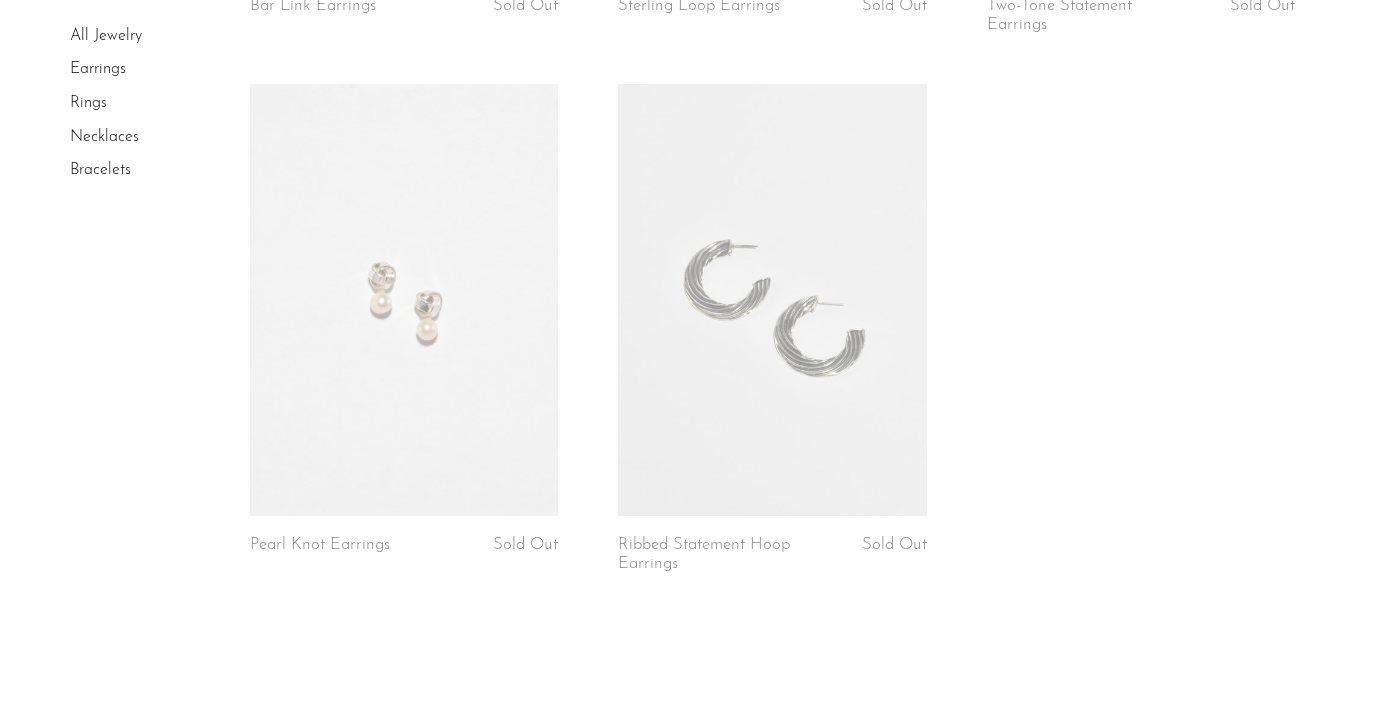 scroll, scrollTop: 1469, scrollLeft: 0, axis: vertical 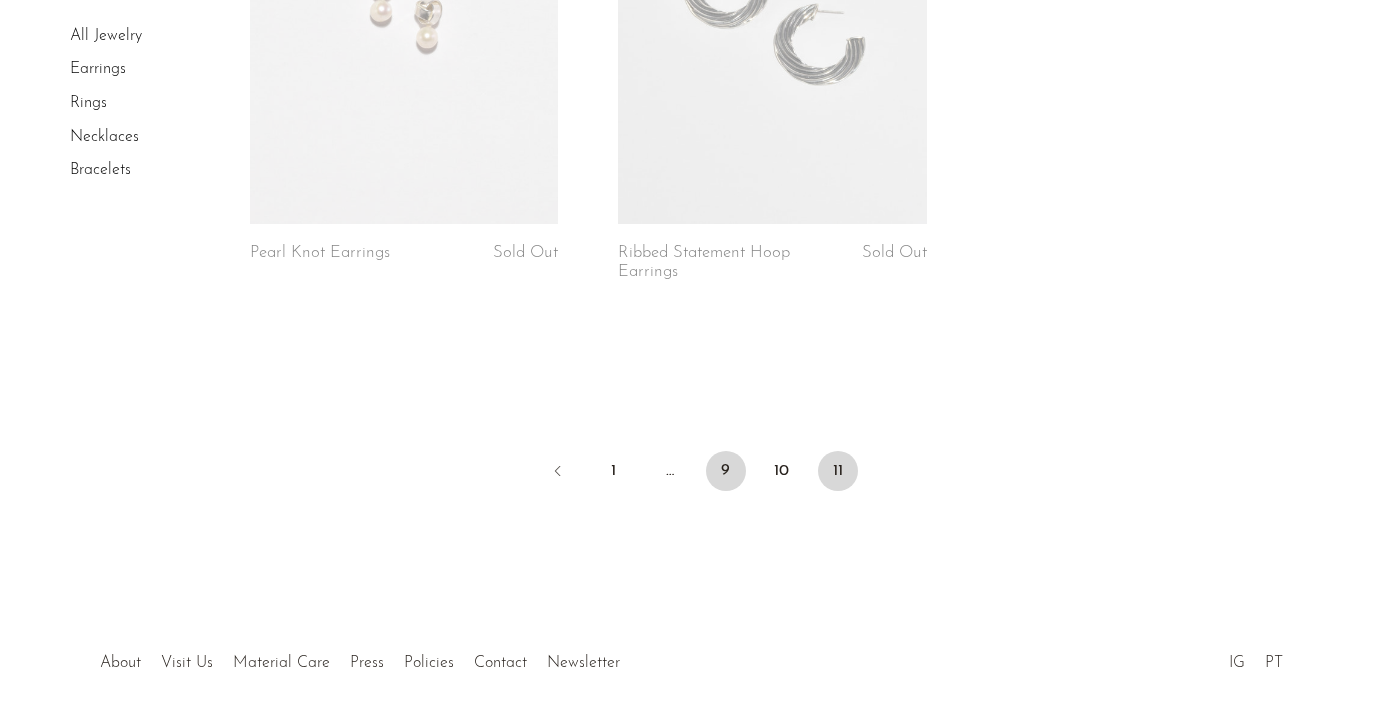click on "9" at bounding box center [726, 471] 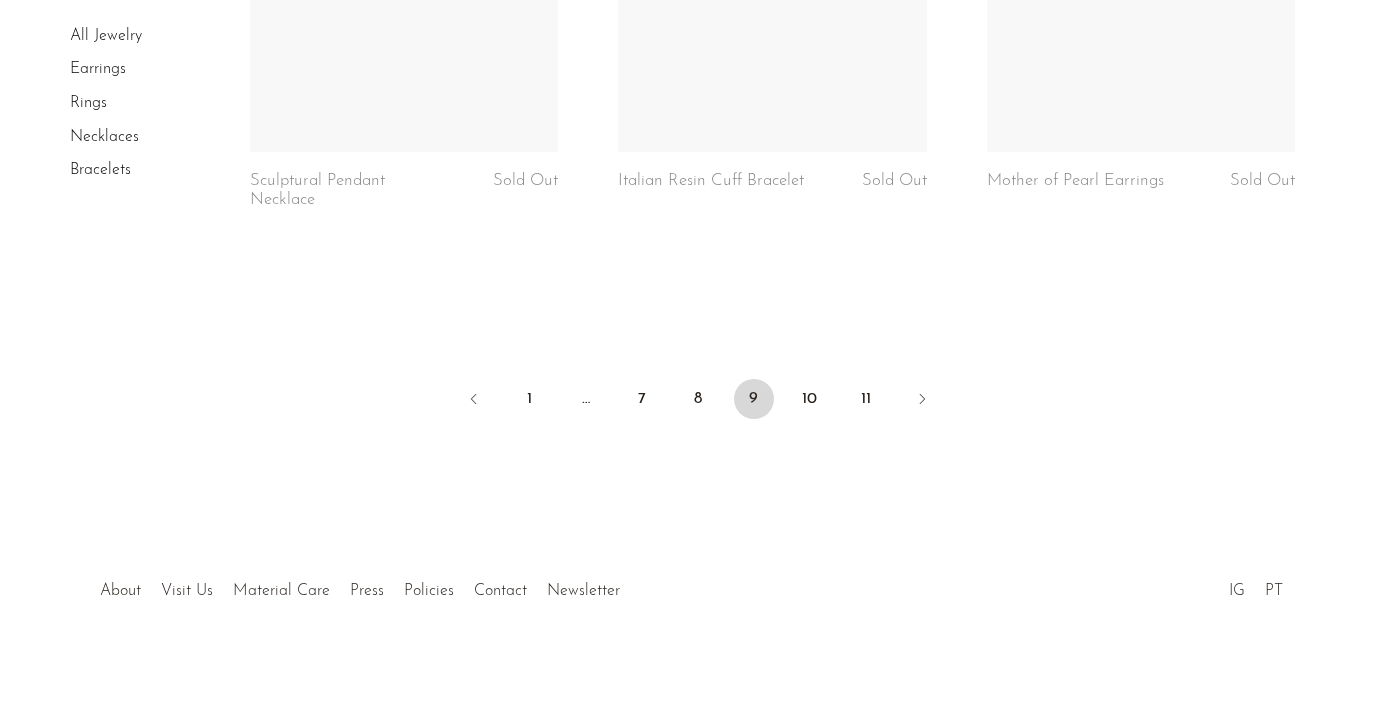 scroll, scrollTop: 6289, scrollLeft: 0, axis: vertical 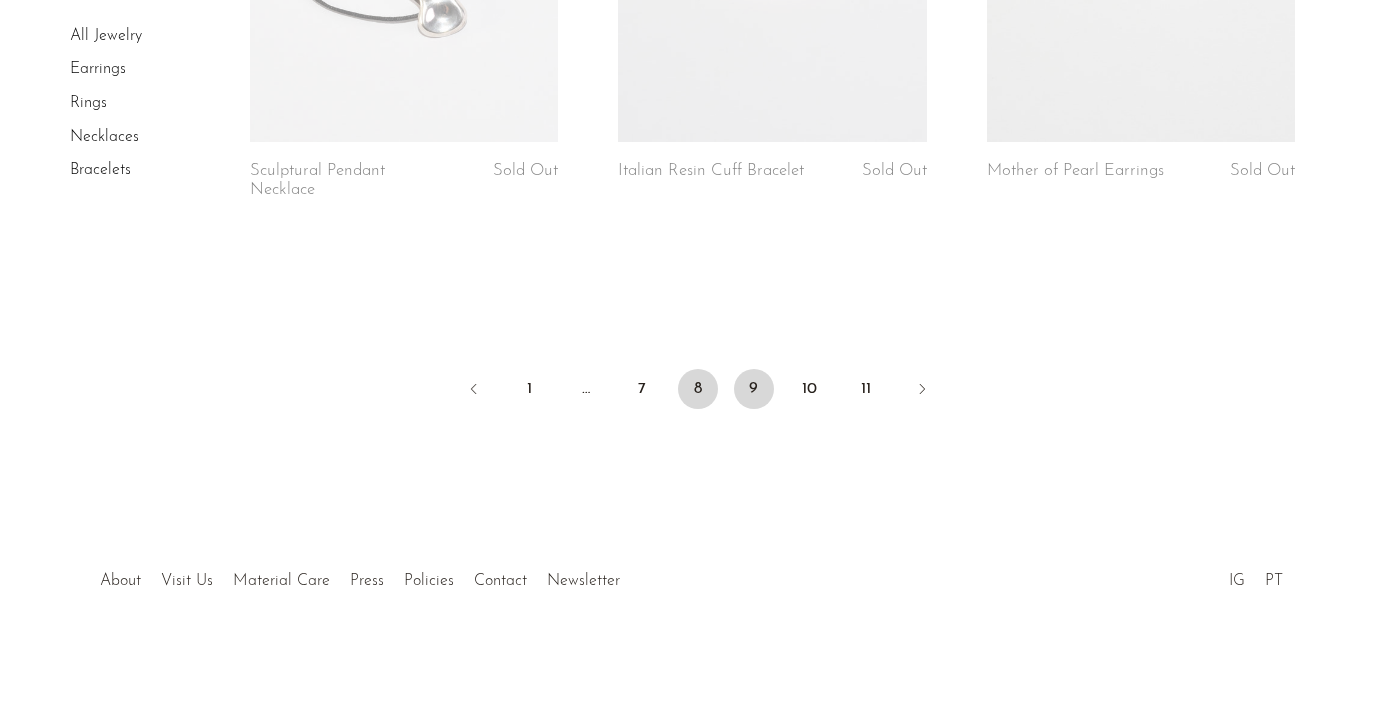 click on "8" at bounding box center (698, 389) 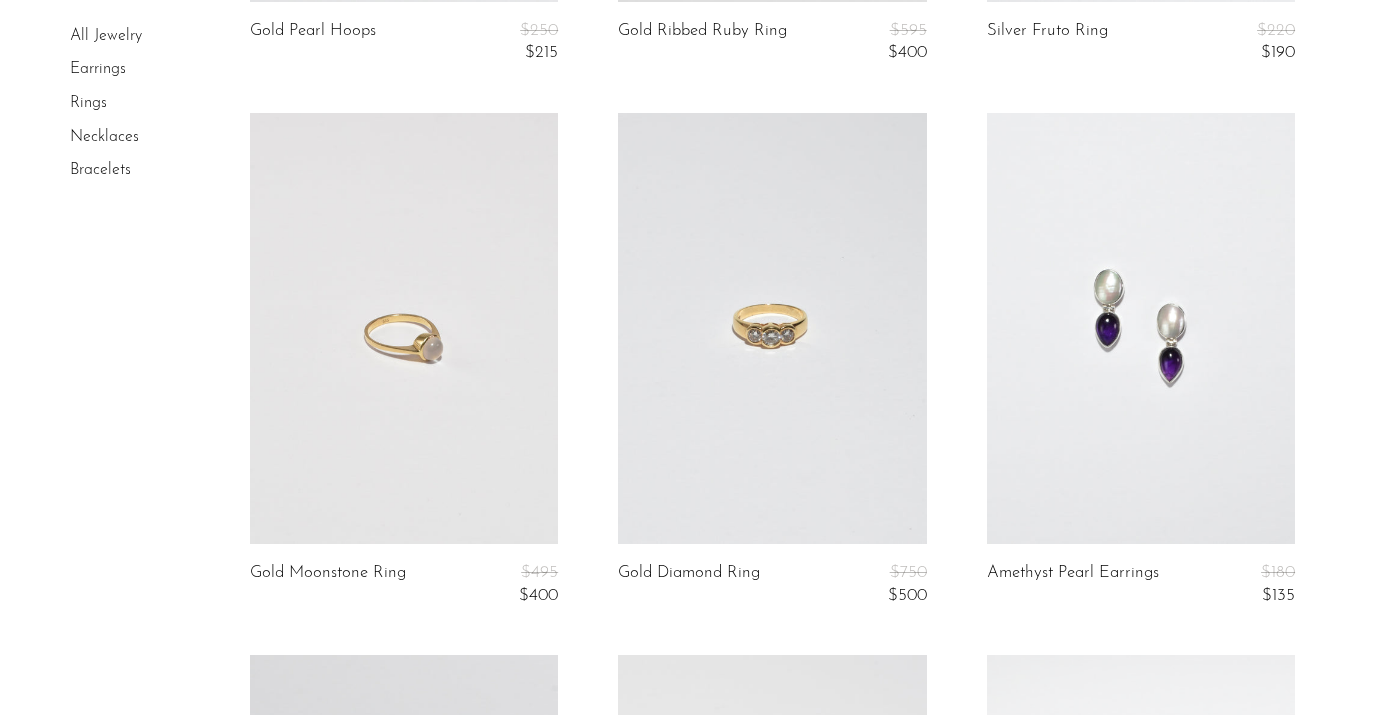 scroll, scrollTop: 0, scrollLeft: 0, axis: both 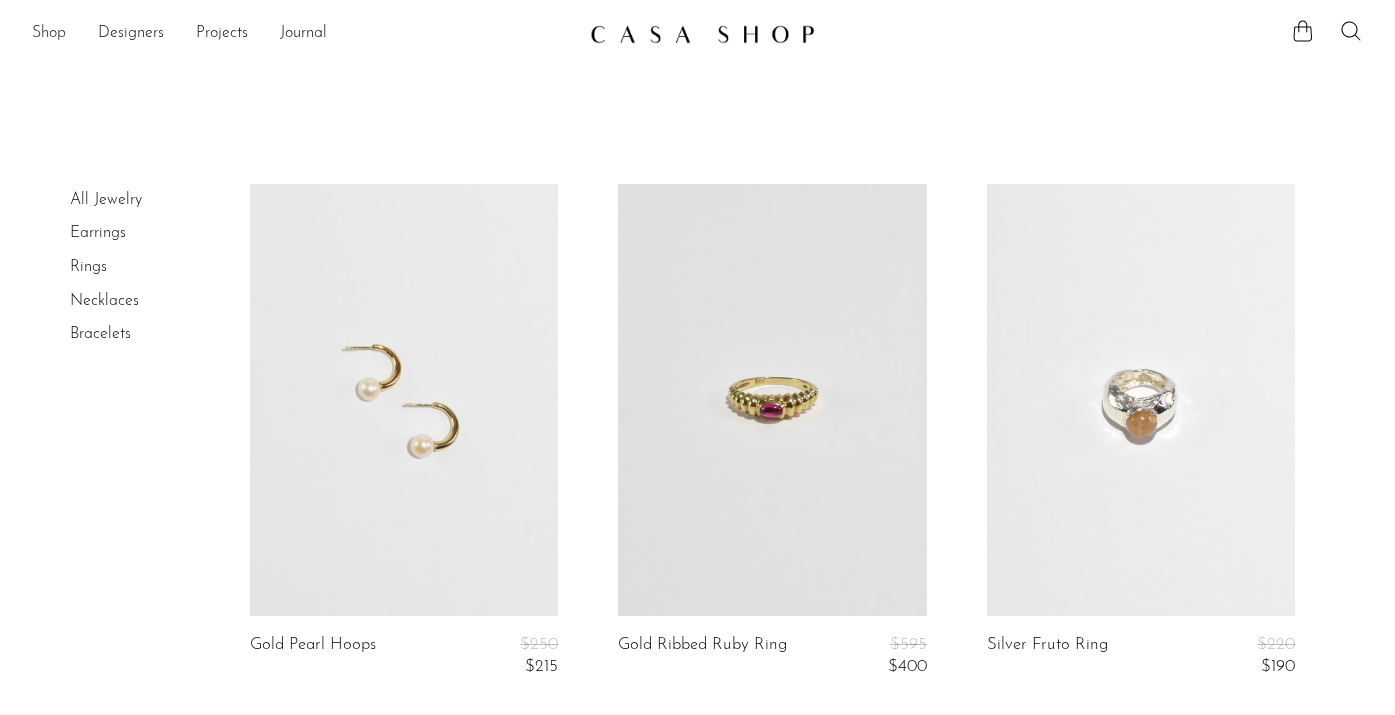 click on "Shop" at bounding box center (49, 34) 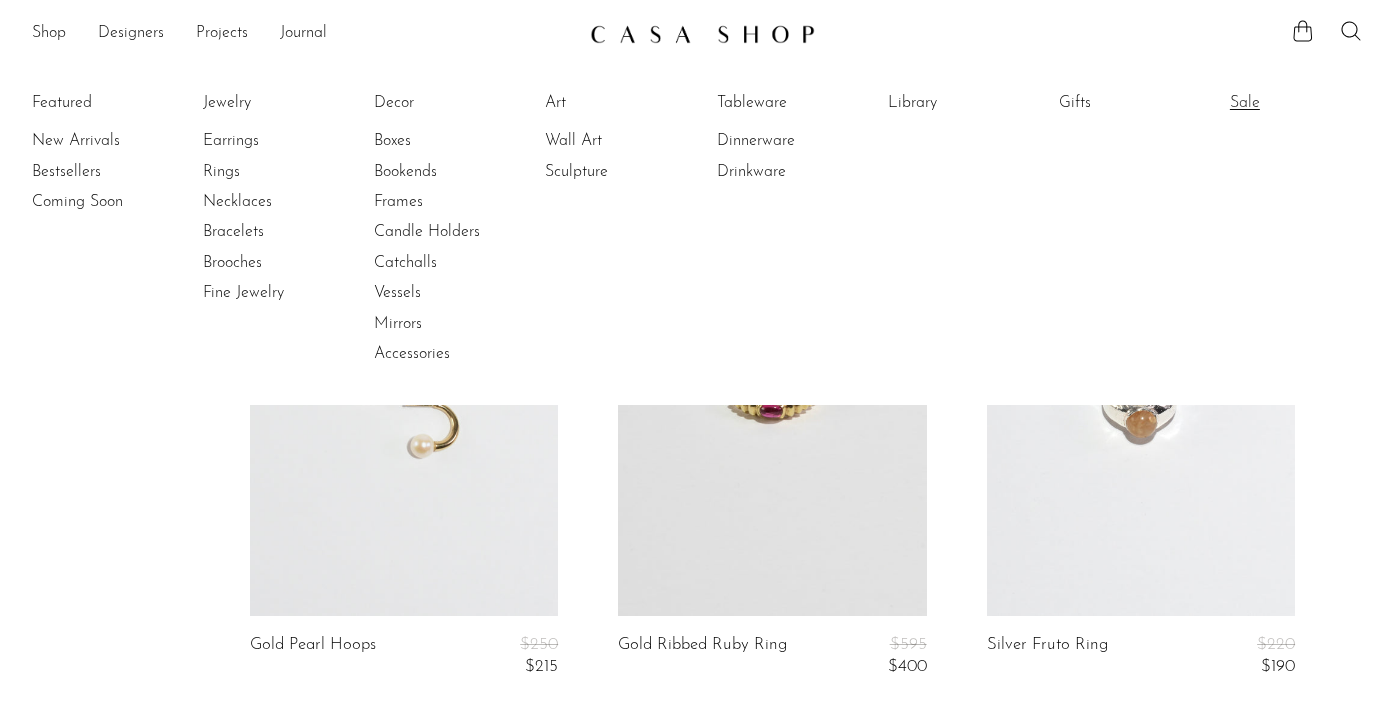 click on "Sale" at bounding box center [1305, 103] 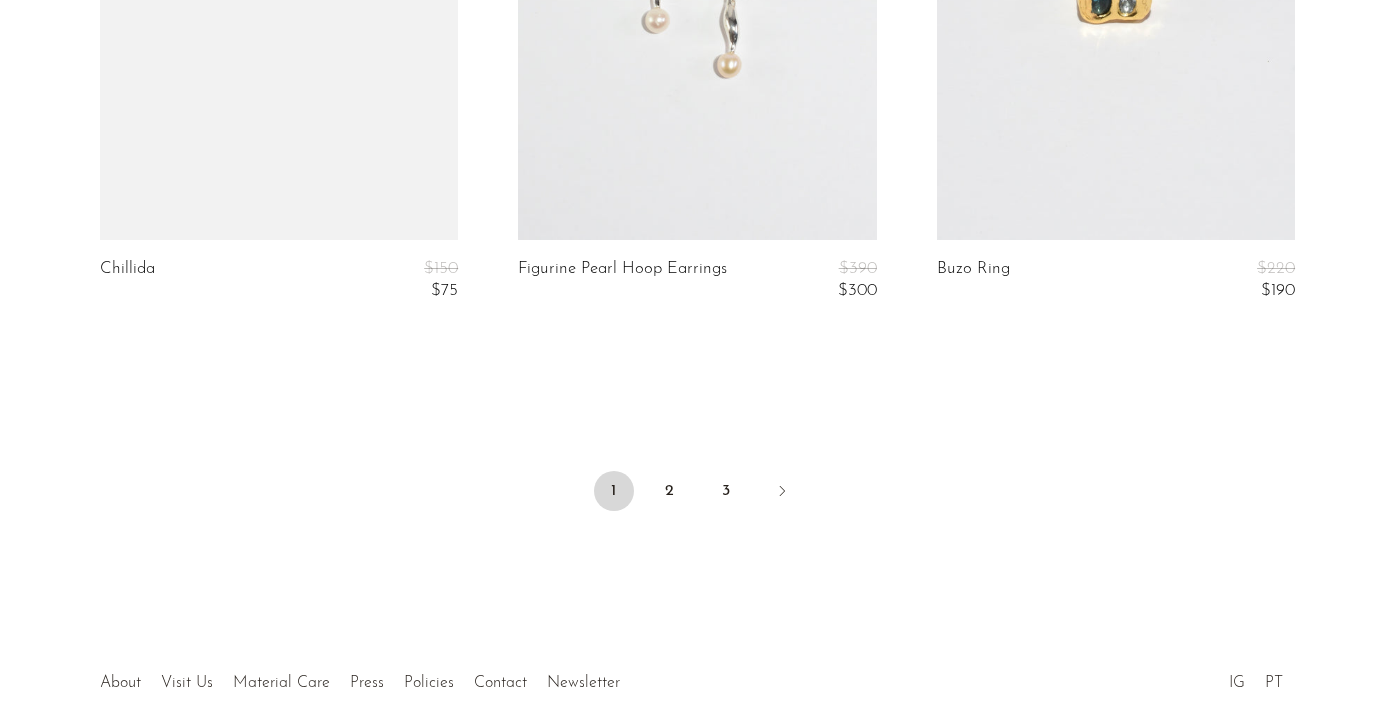 scroll, scrollTop: 7287, scrollLeft: 0, axis: vertical 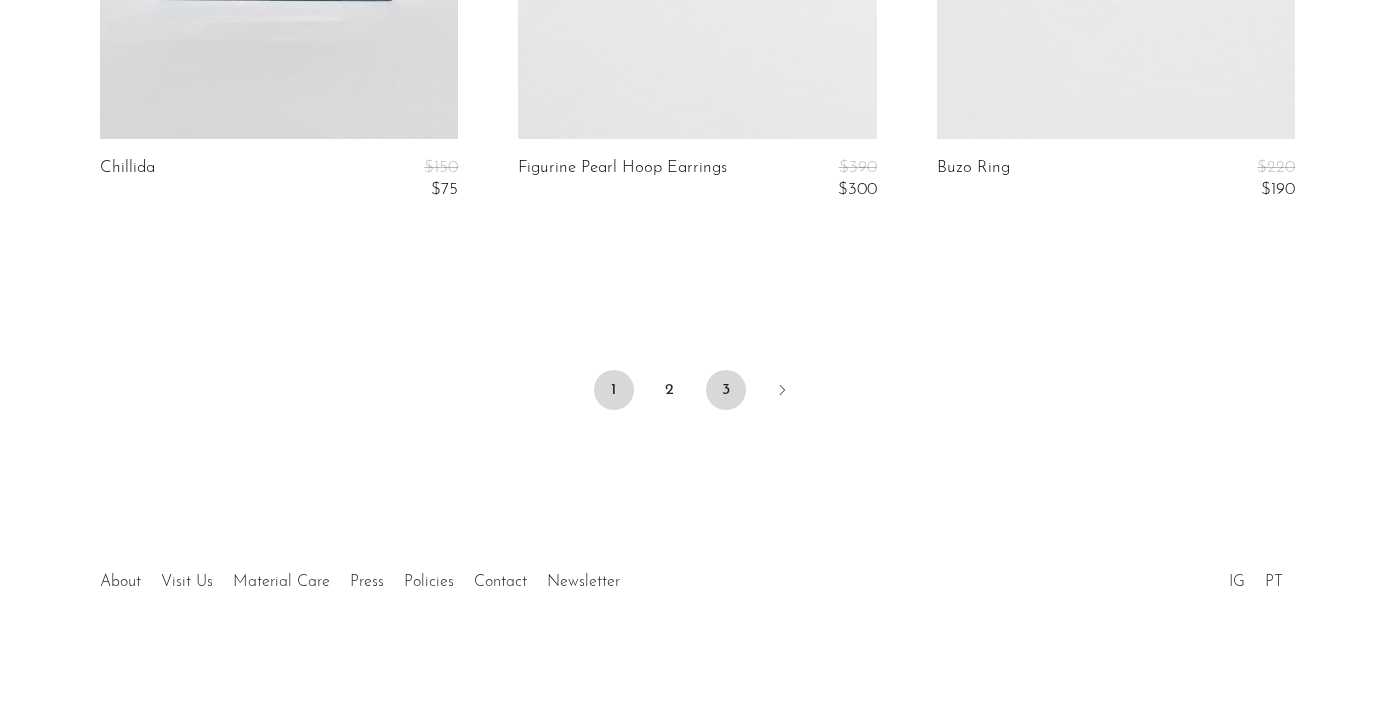 click on "3" at bounding box center [726, 390] 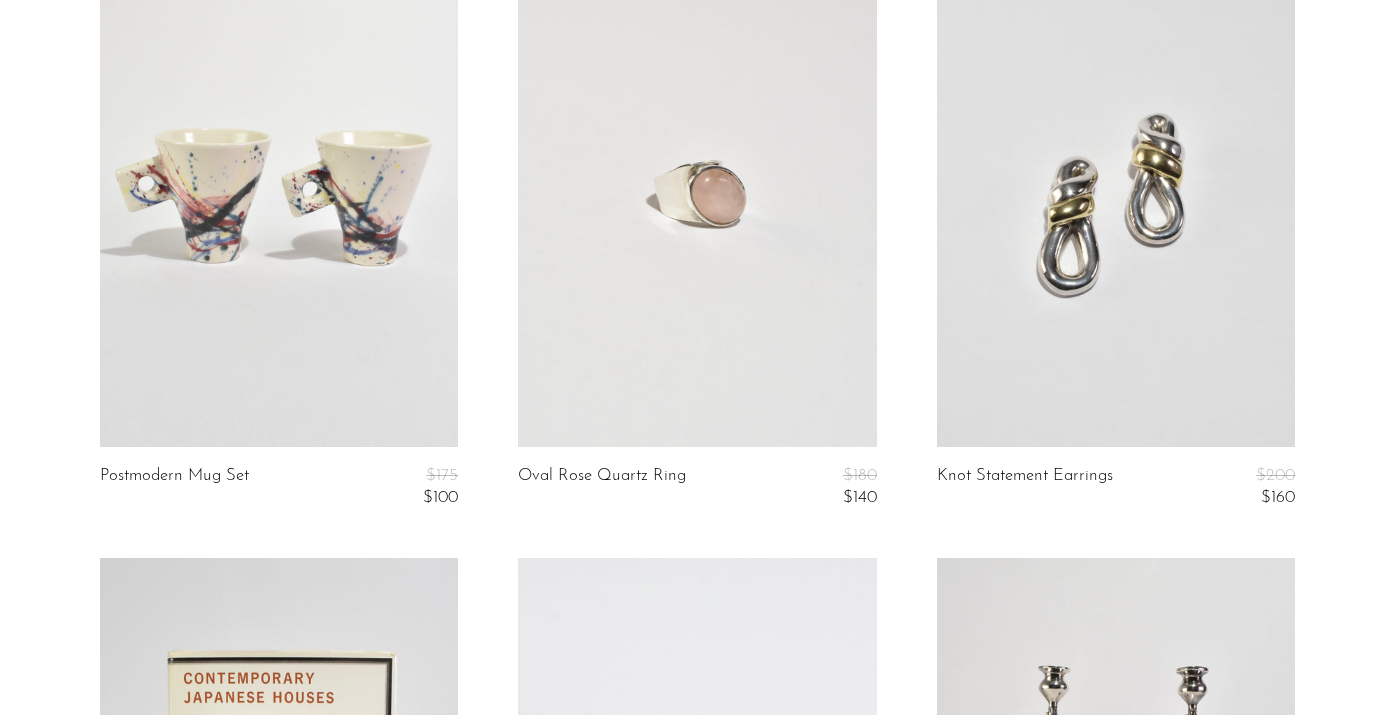 scroll, scrollTop: 0, scrollLeft: 0, axis: both 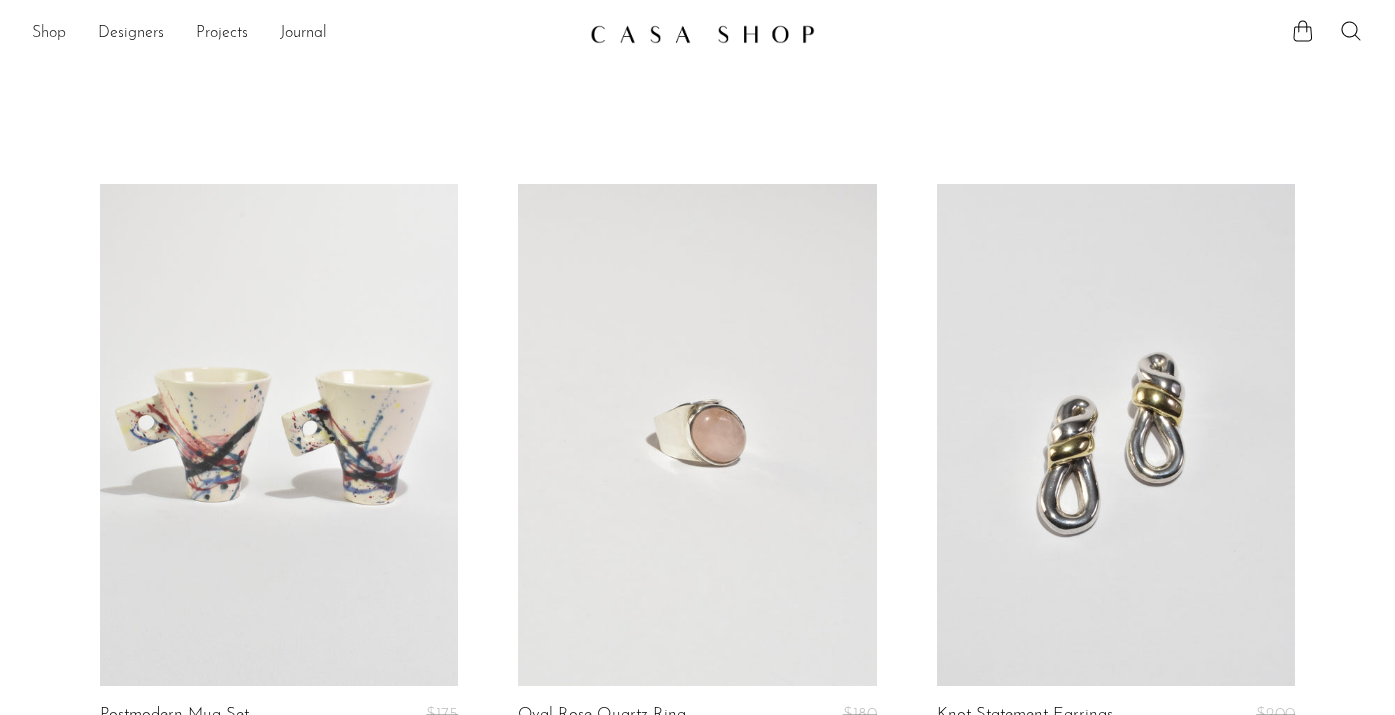 click on "Shop" at bounding box center [49, 34] 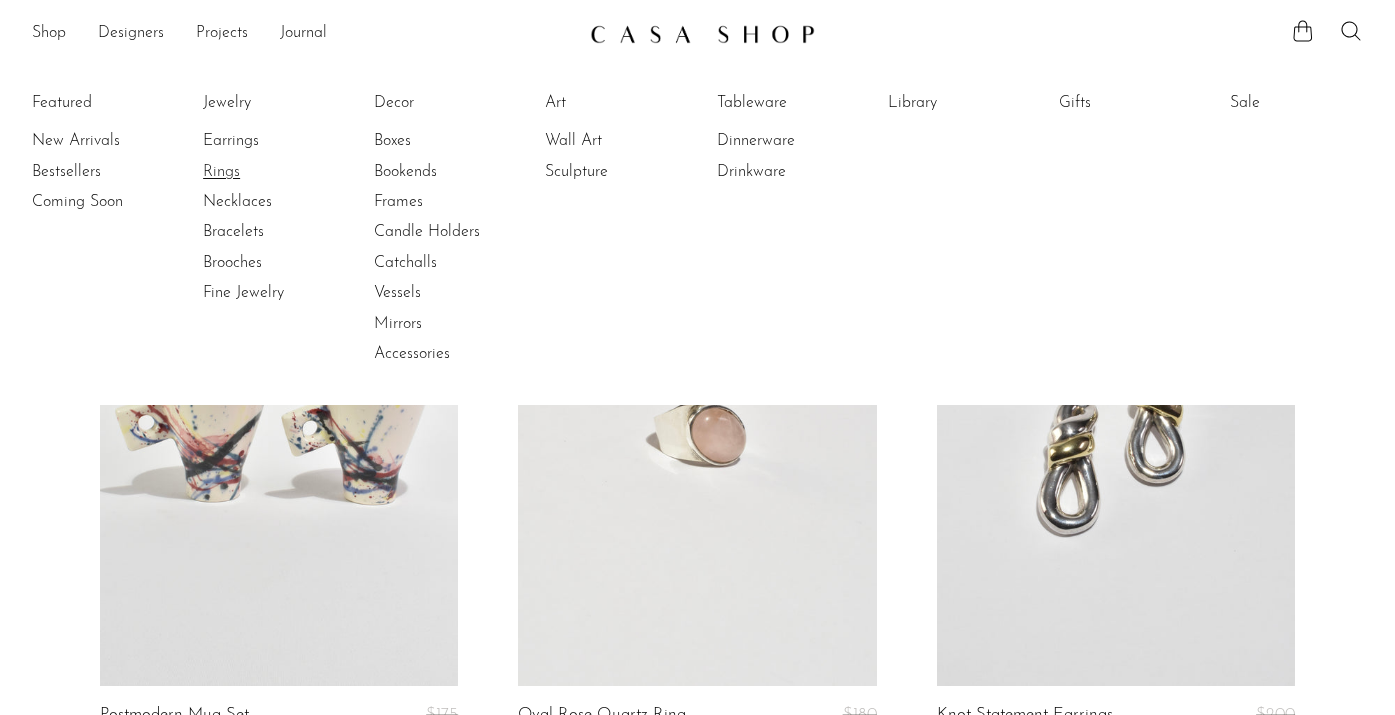 click on "Rings" at bounding box center [278, 172] 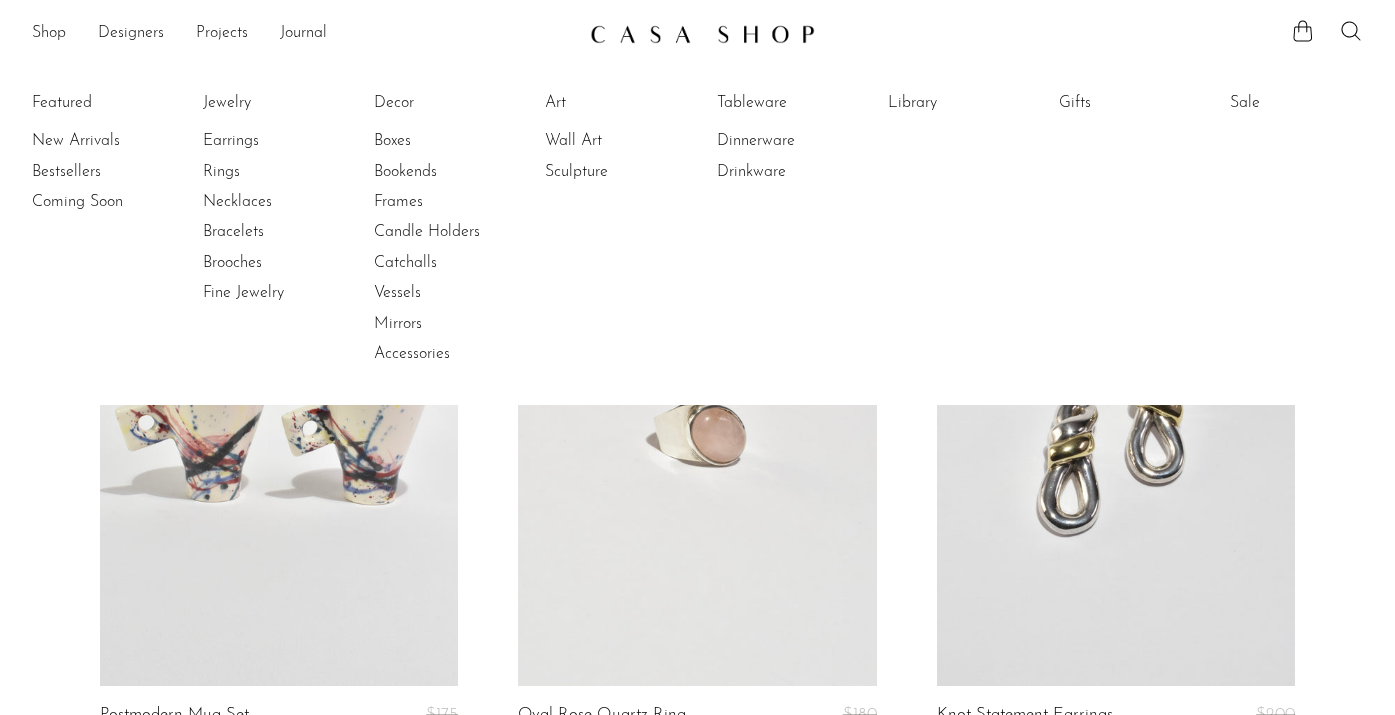 click on "Postmodern Mug Set
$175
$100
Oval Rose Quartz Ring
$180
$140
Knot Statement Earrings
$200
$160
Contemporary Japanese Houses" at bounding box center [697, 1103] 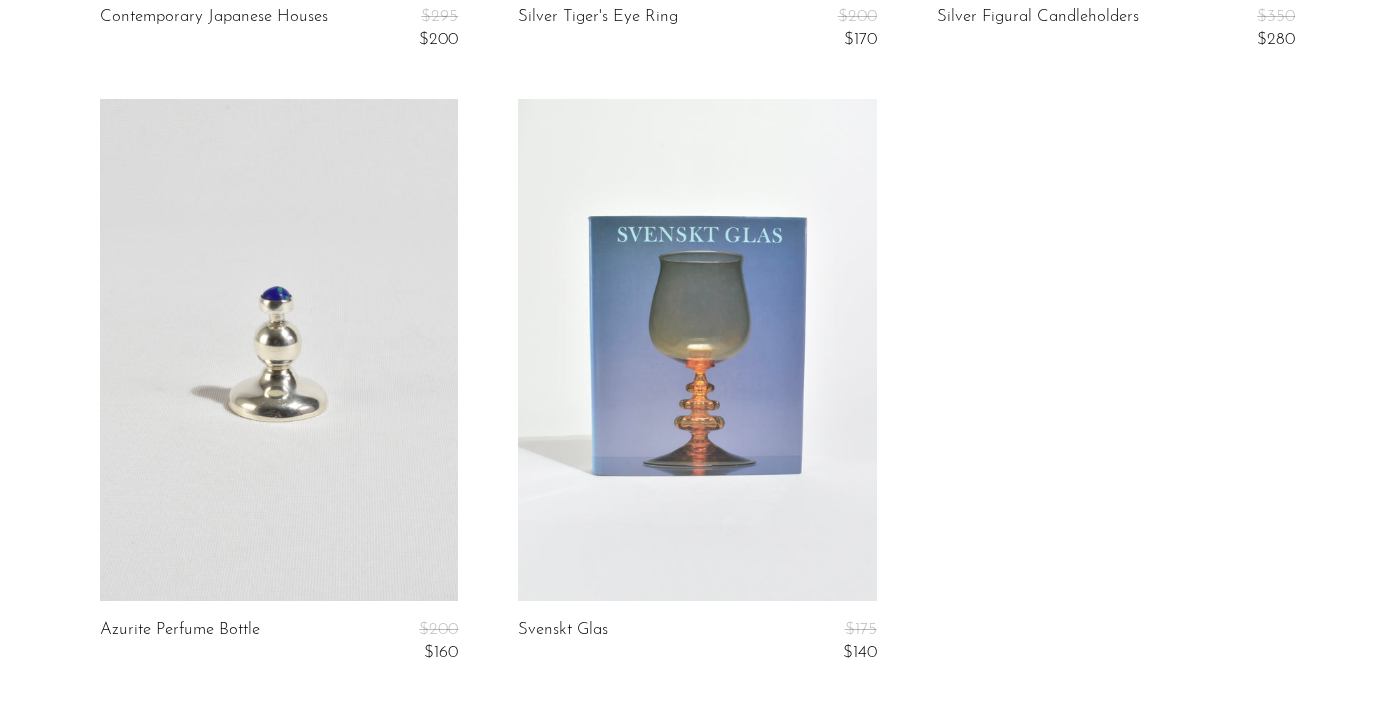 scroll, scrollTop: 1650, scrollLeft: 0, axis: vertical 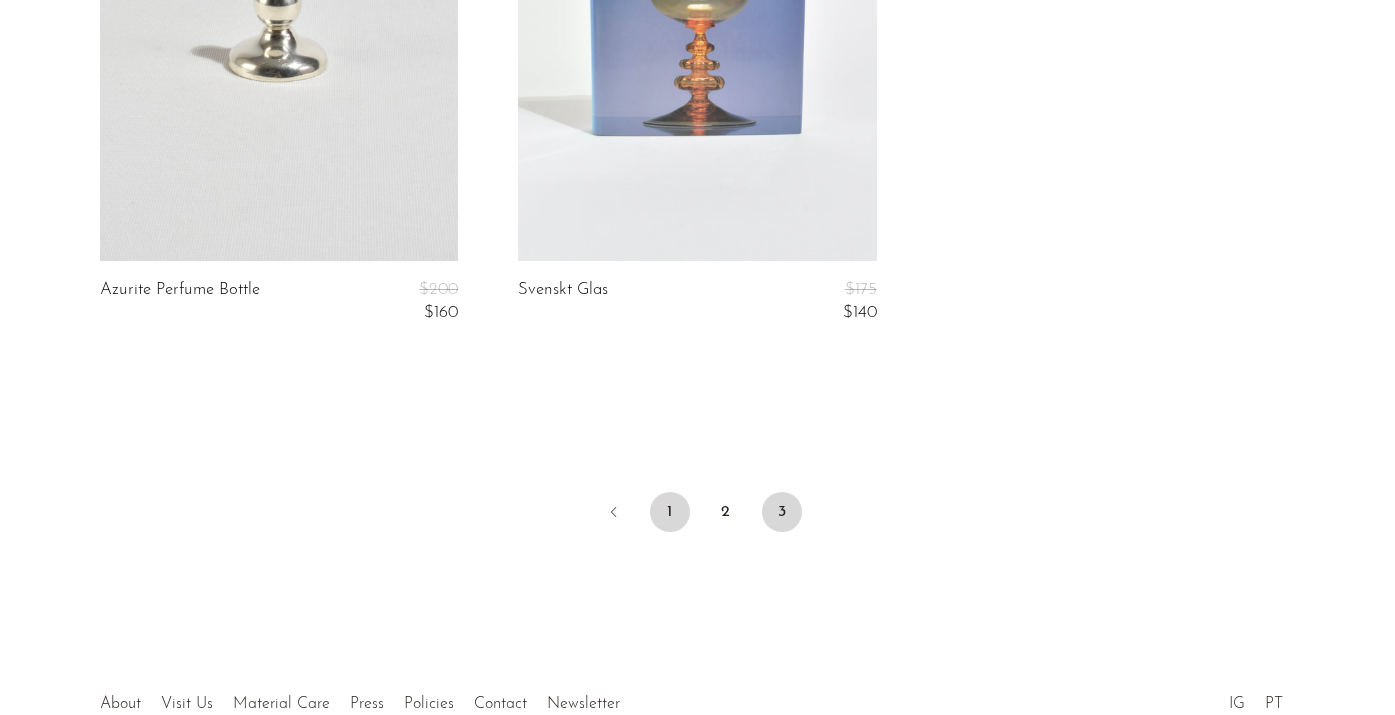 click on "1" at bounding box center (670, 512) 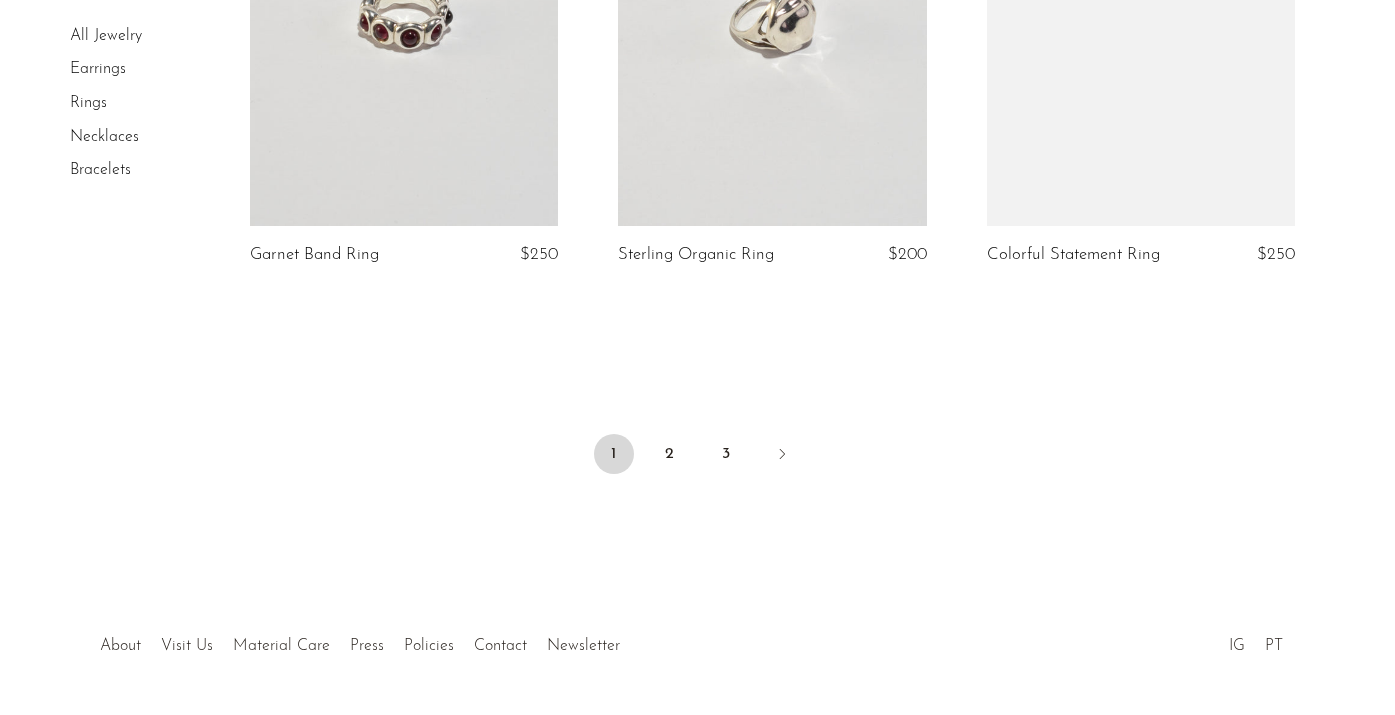 scroll, scrollTop: 6252, scrollLeft: 0, axis: vertical 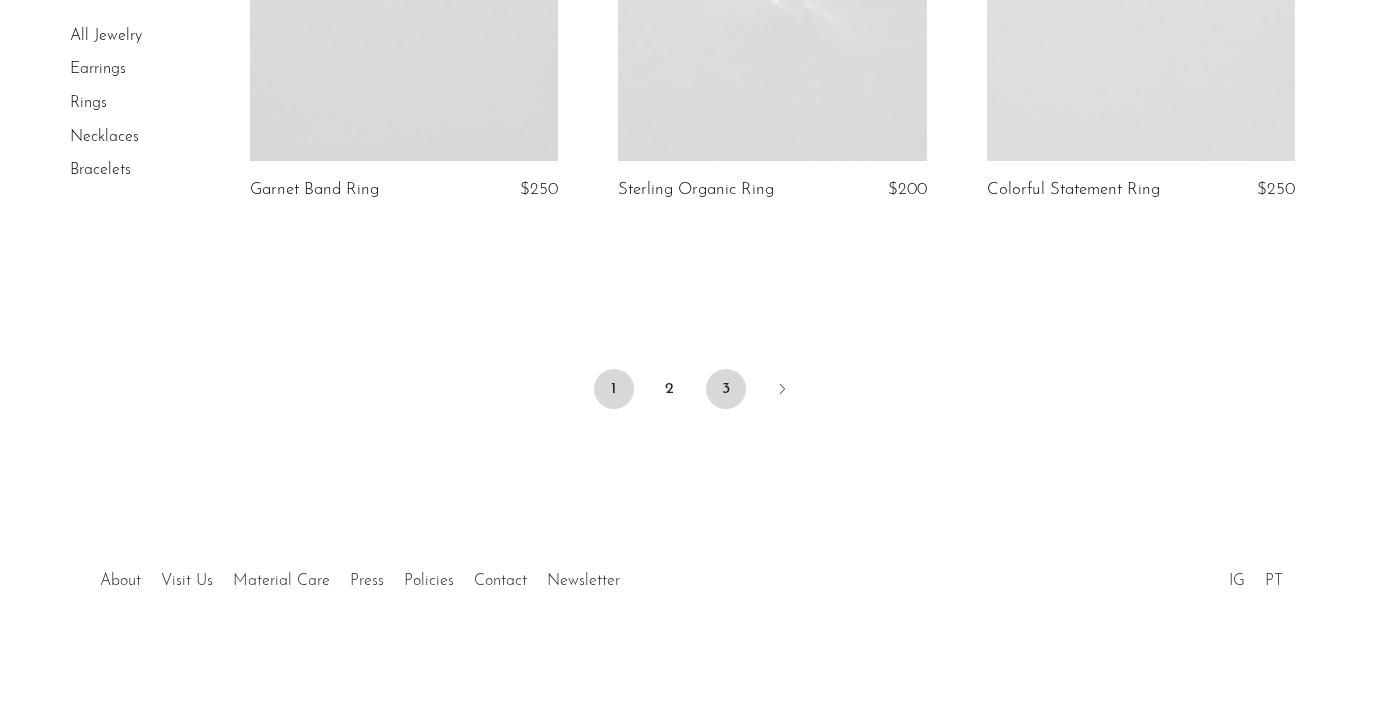 click on "3" at bounding box center (726, 389) 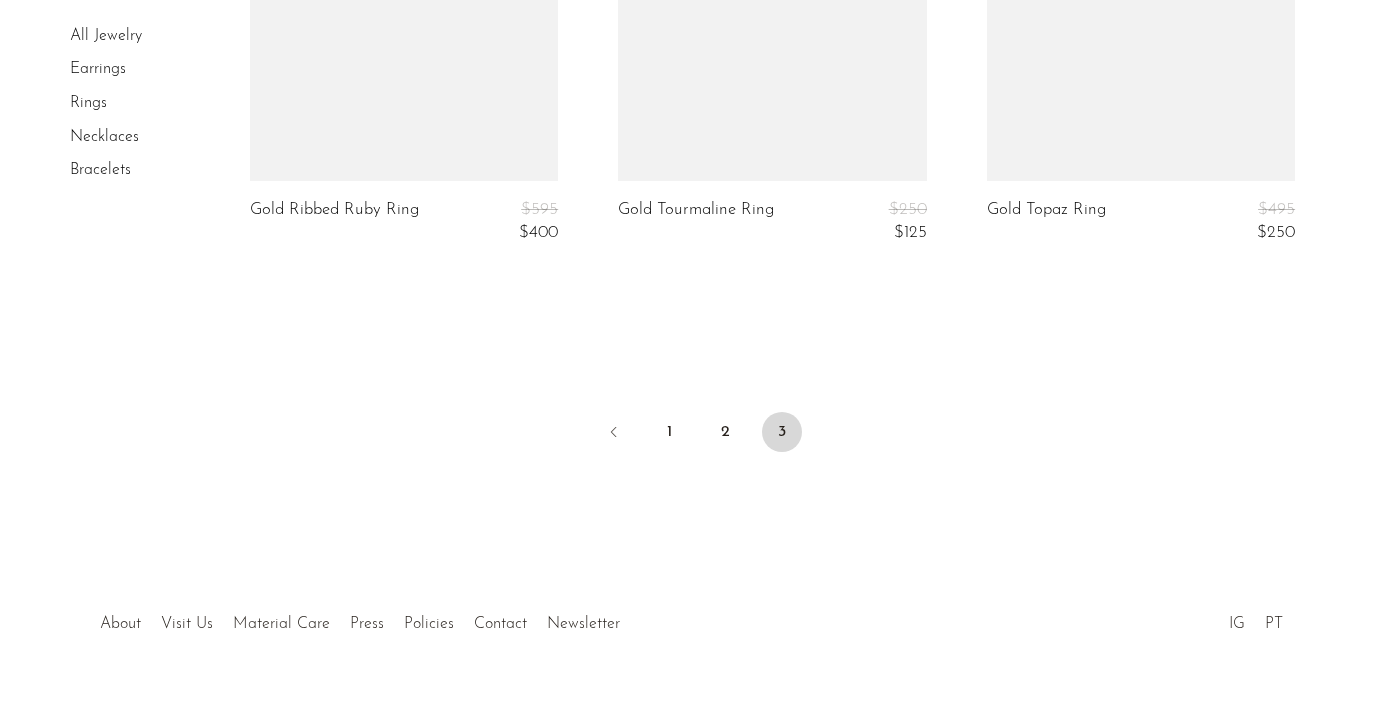 scroll, scrollTop: 5362, scrollLeft: 0, axis: vertical 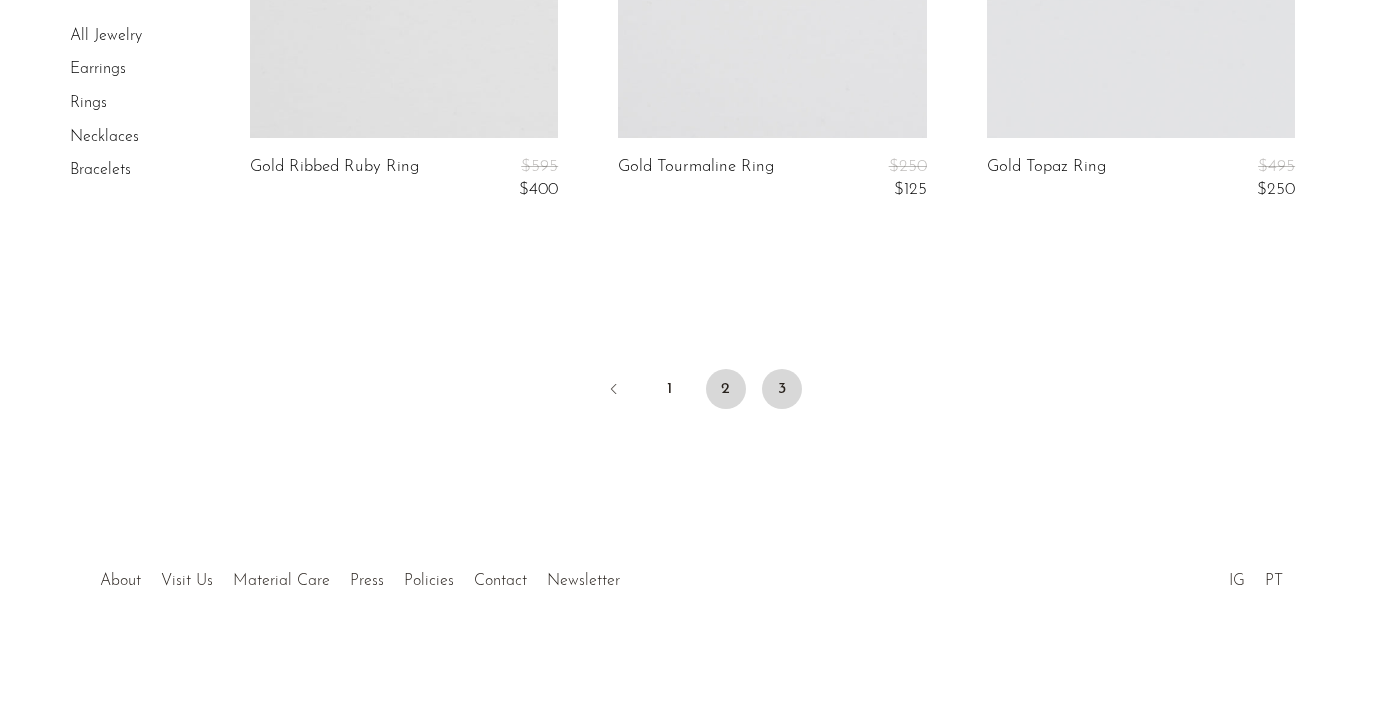 click on "2" at bounding box center (726, 389) 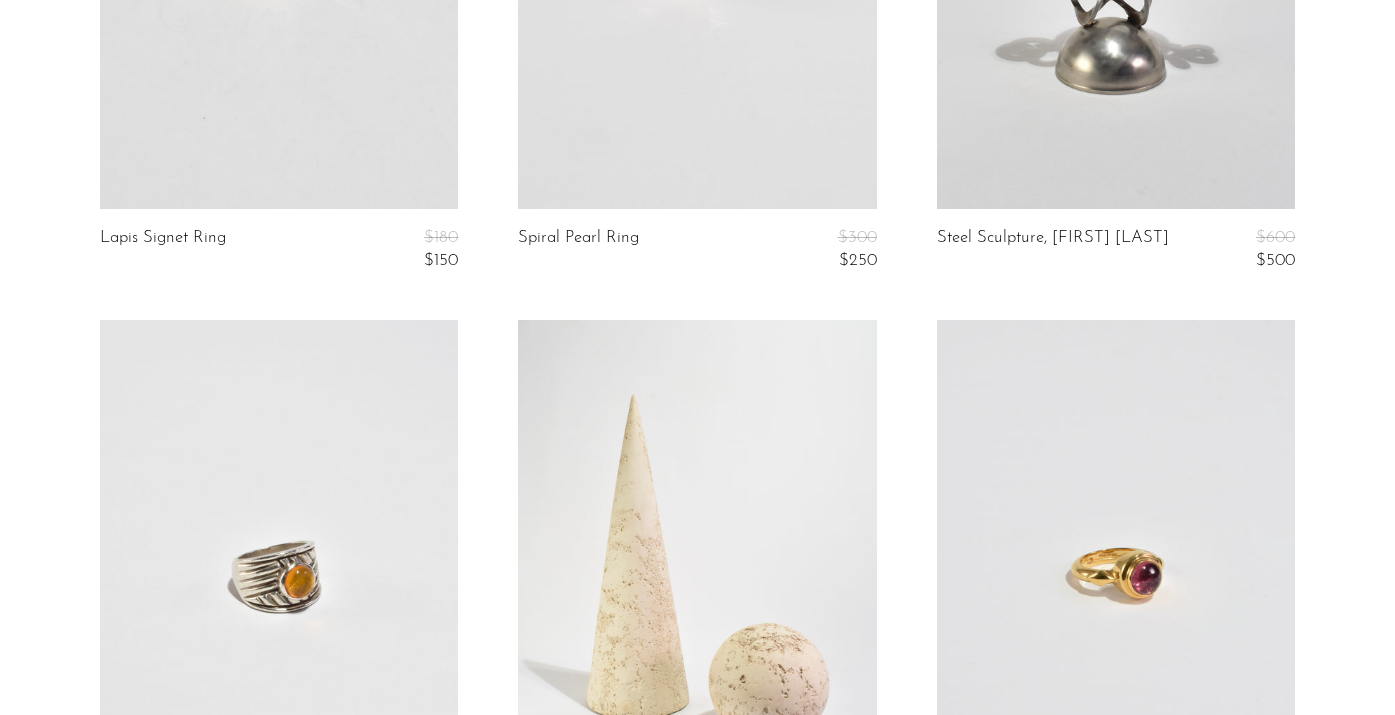 scroll, scrollTop: 0, scrollLeft: 0, axis: both 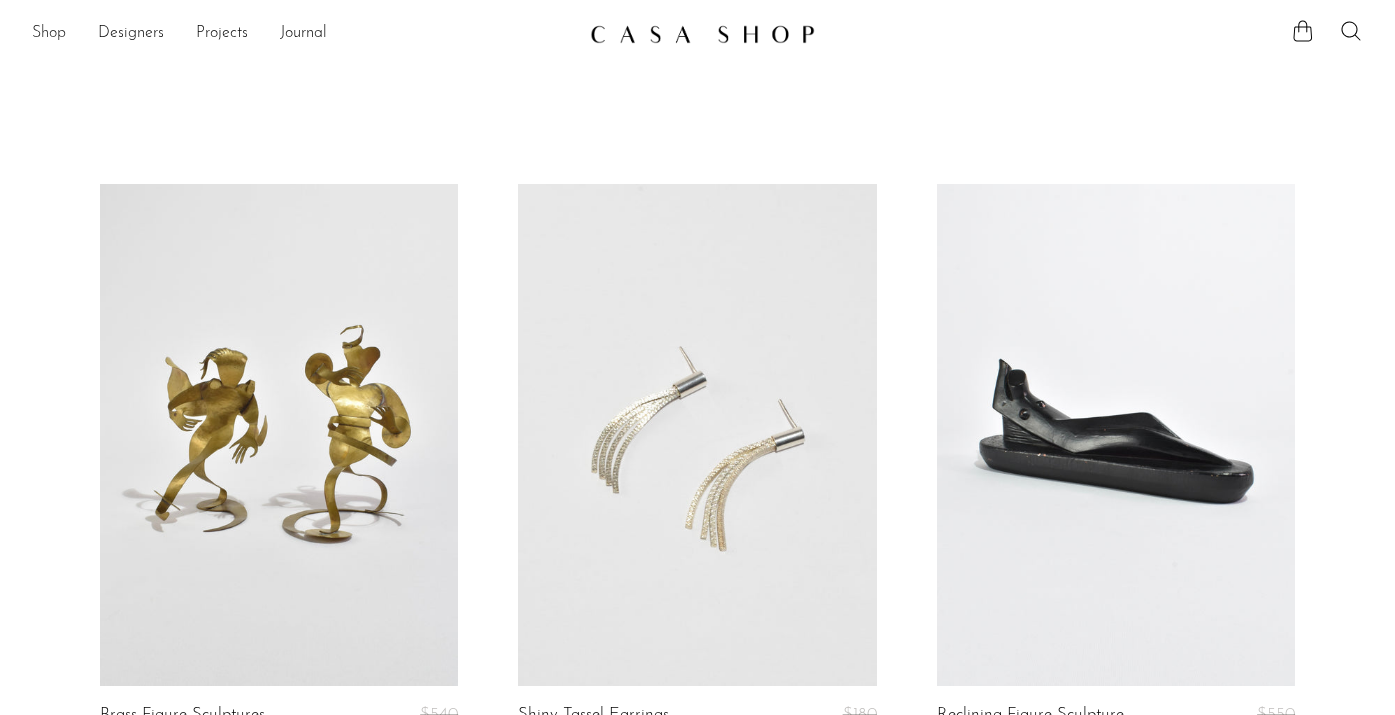 click on "Shop" at bounding box center (49, 34) 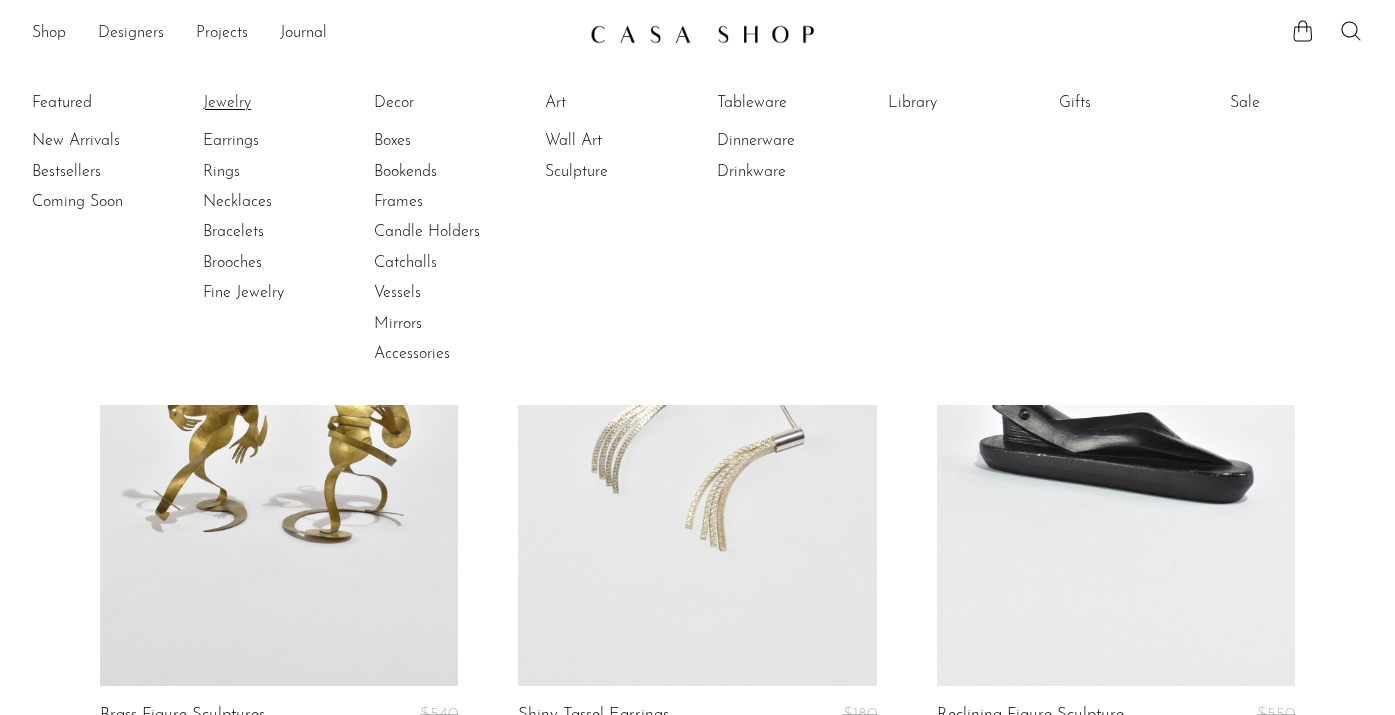 click on "Jewelry" at bounding box center [278, 103] 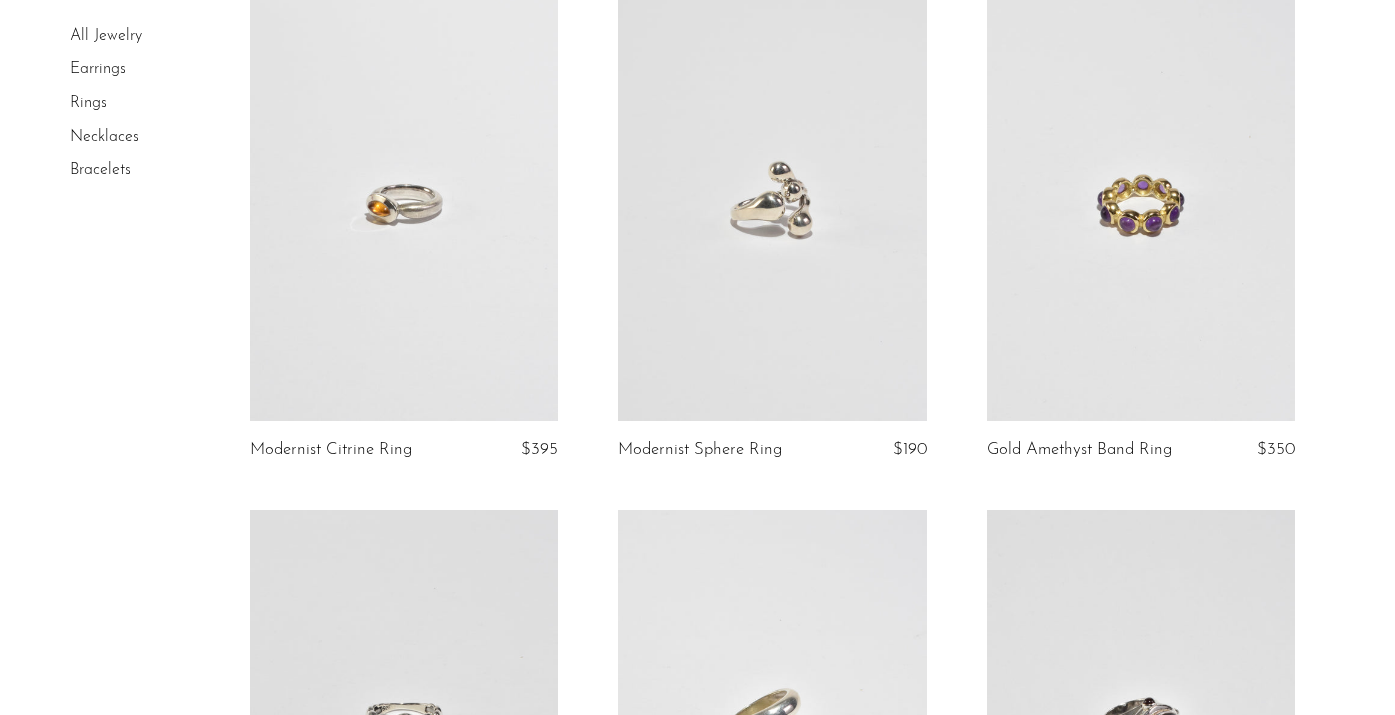 scroll, scrollTop: 2023, scrollLeft: 0, axis: vertical 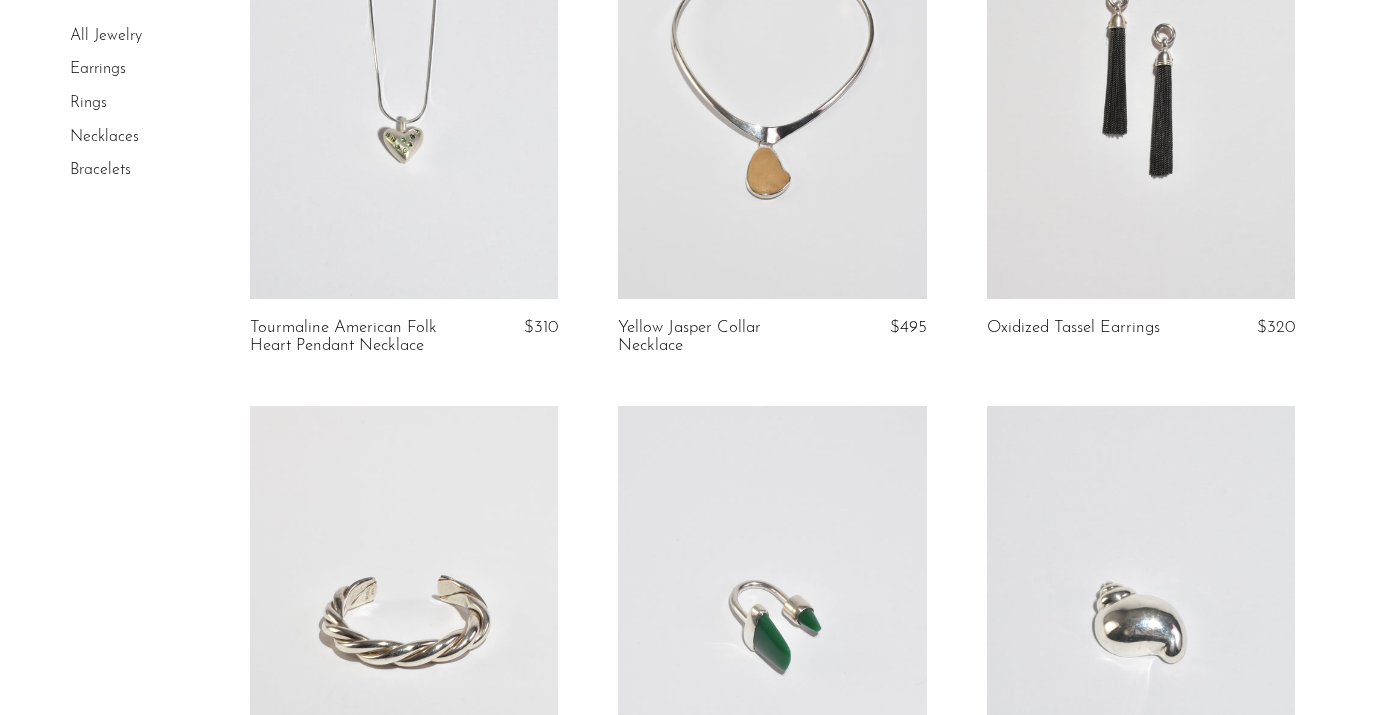 click at bounding box center (404, 83) 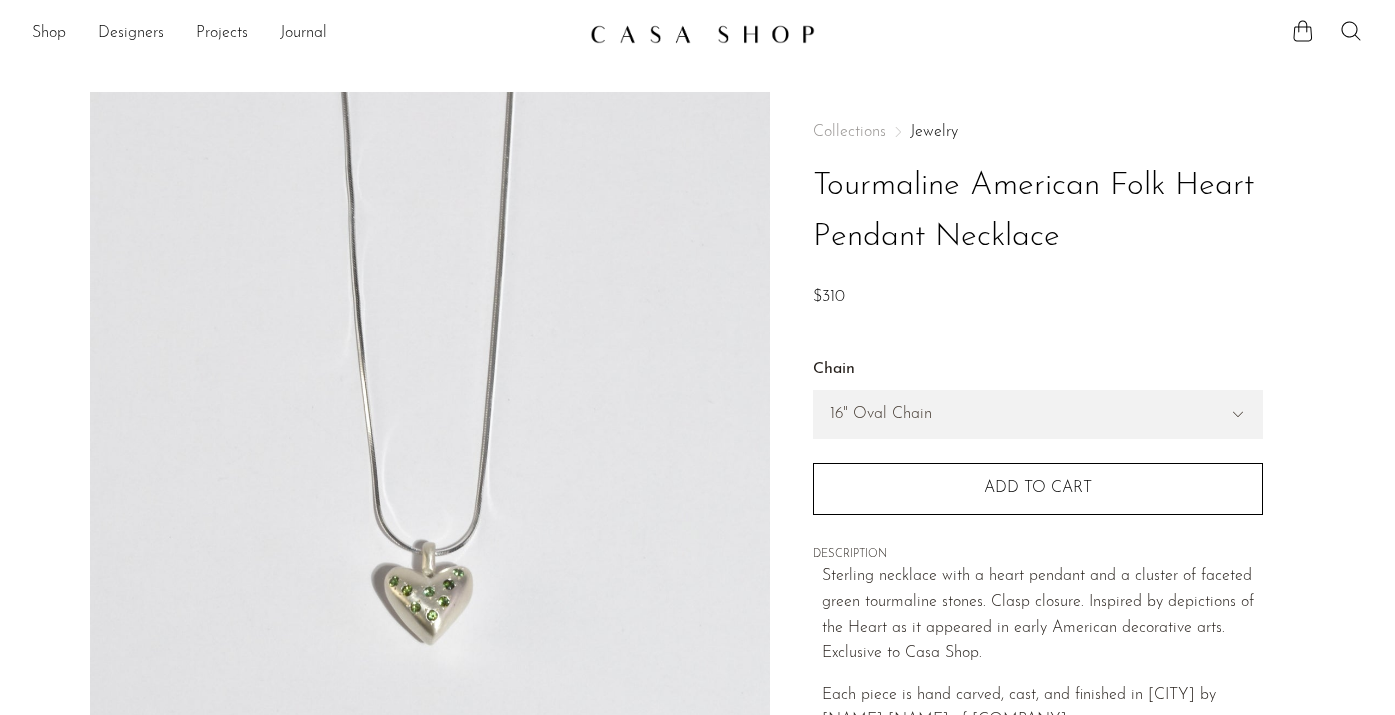 scroll, scrollTop: 0, scrollLeft: 0, axis: both 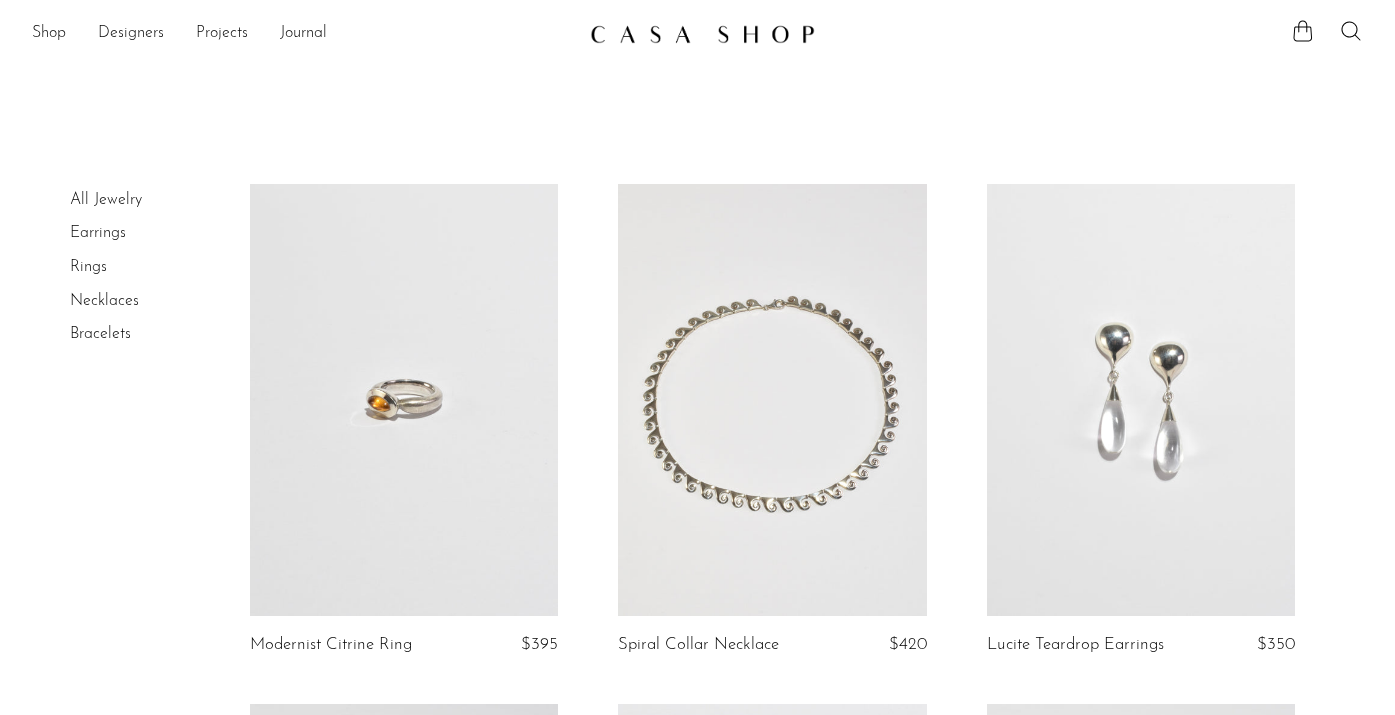click at bounding box center (404, 400) 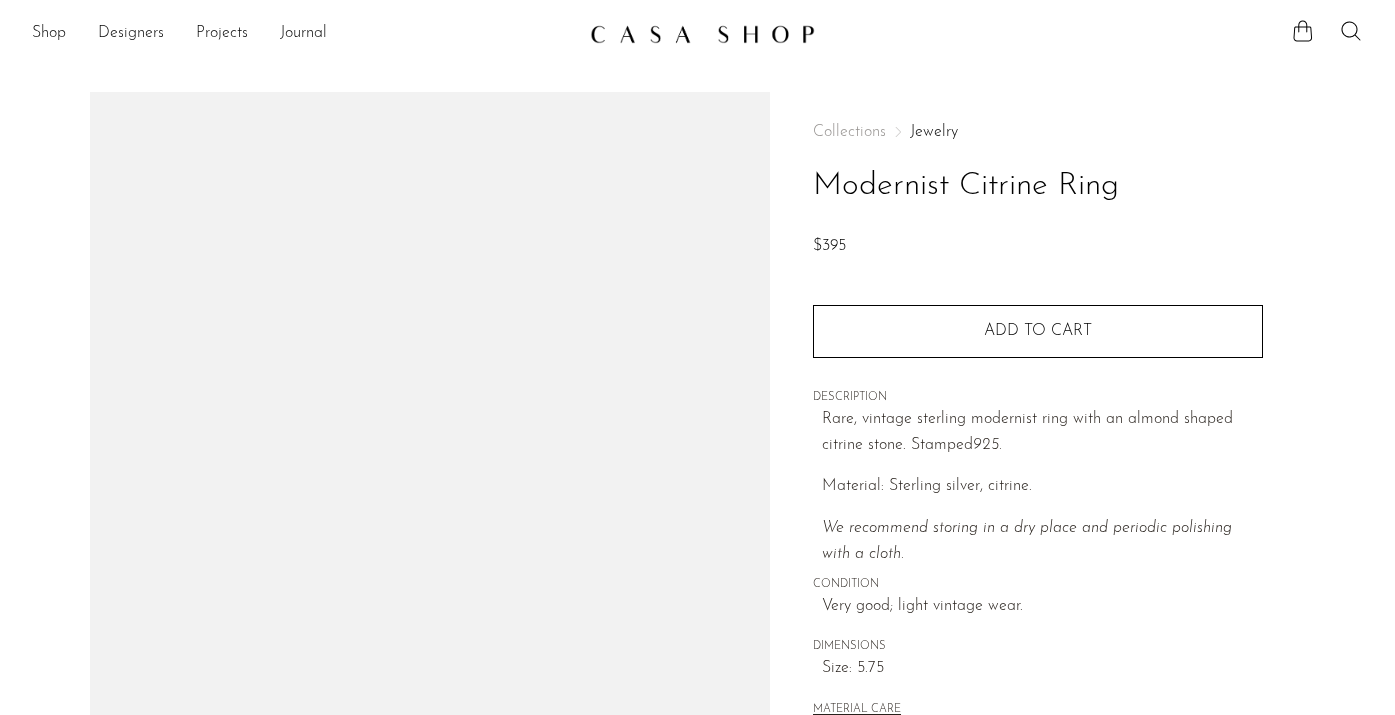 scroll, scrollTop: 0, scrollLeft: 0, axis: both 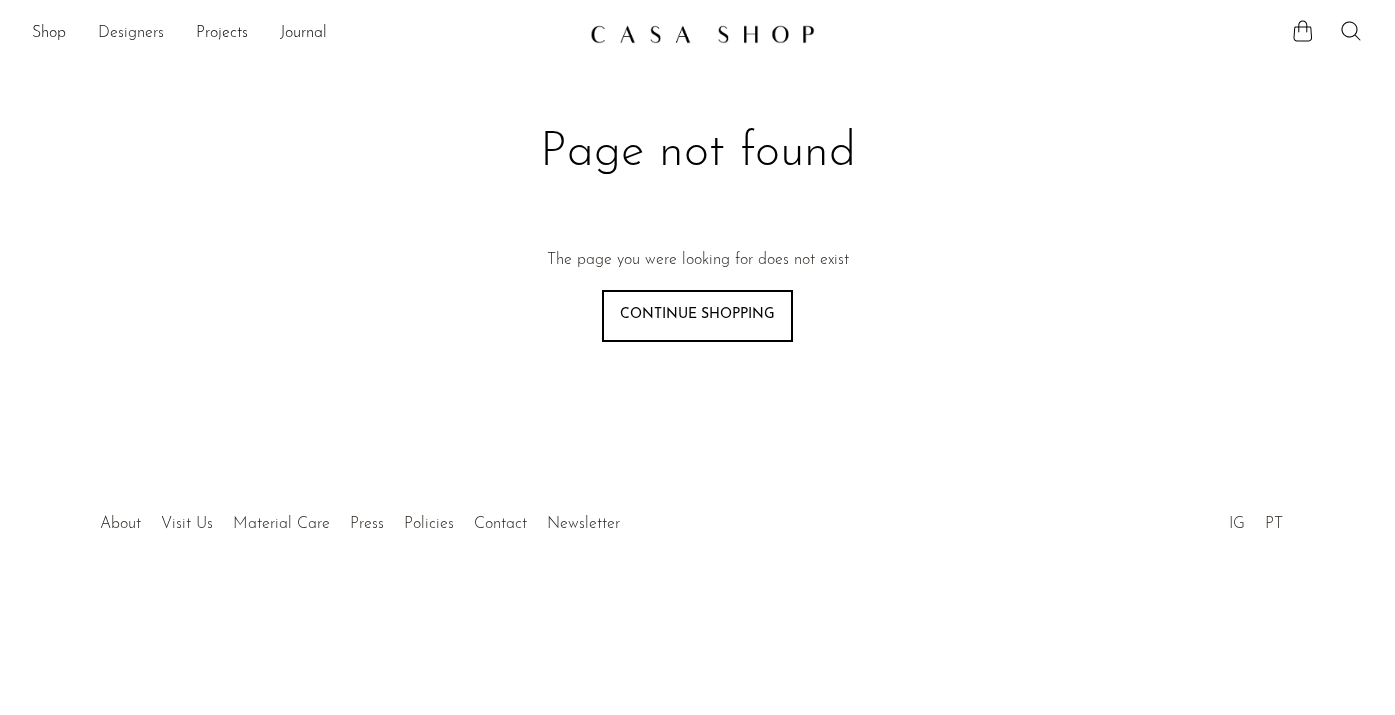 click on "Designers" at bounding box center [131, 34] 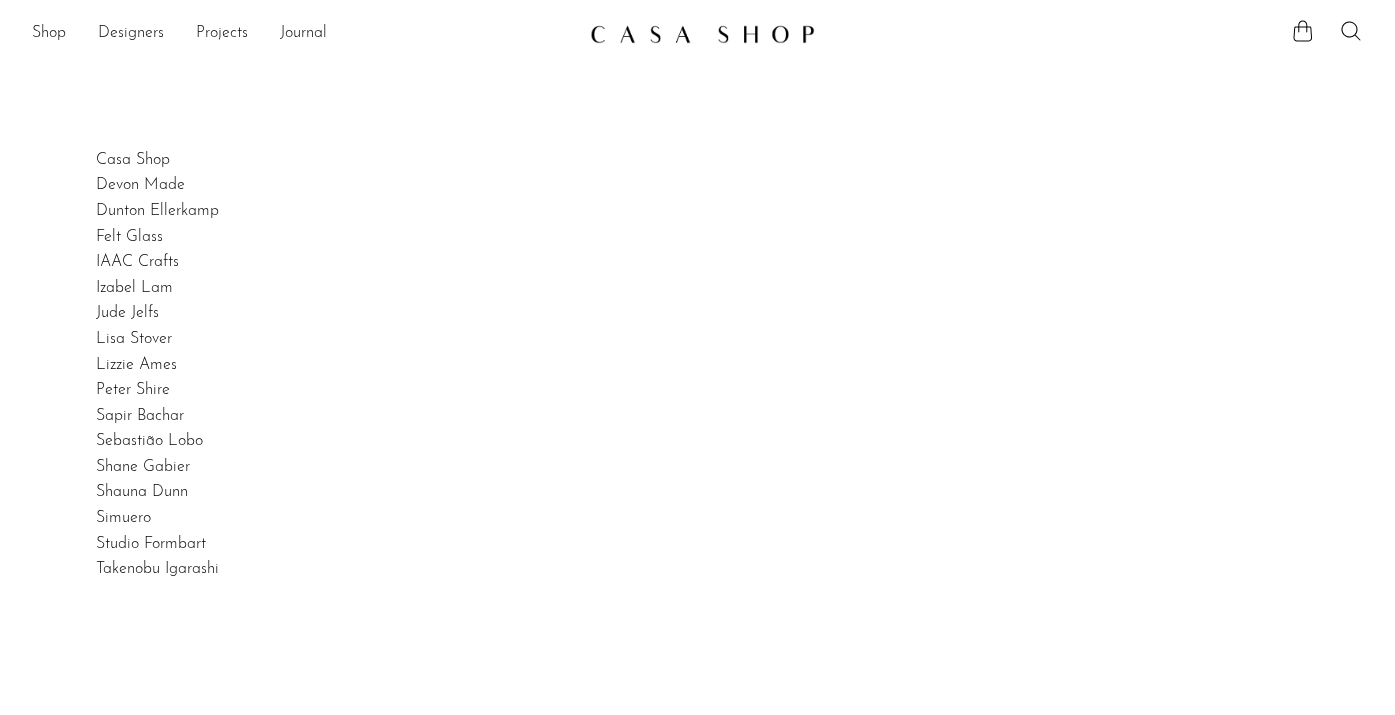 scroll, scrollTop: 0, scrollLeft: 0, axis: both 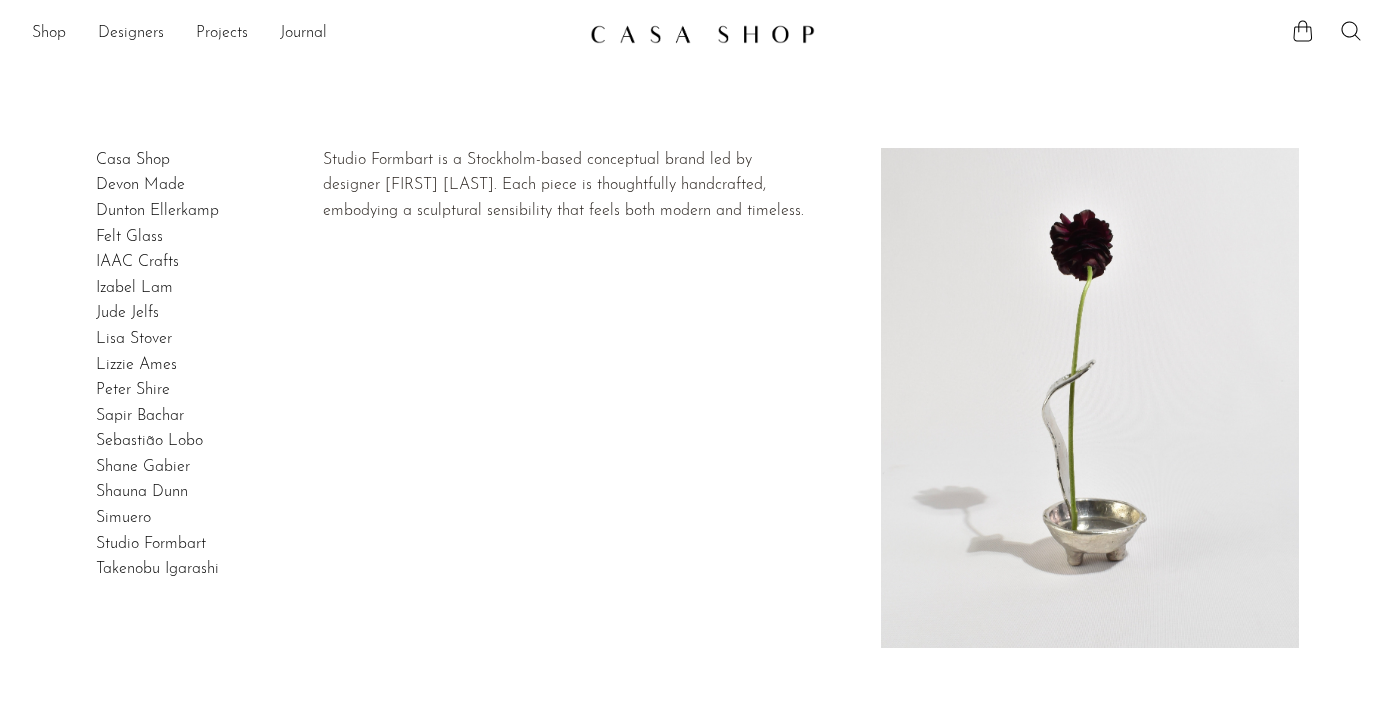 click on "Studio Formbart" at bounding box center (151, 544) 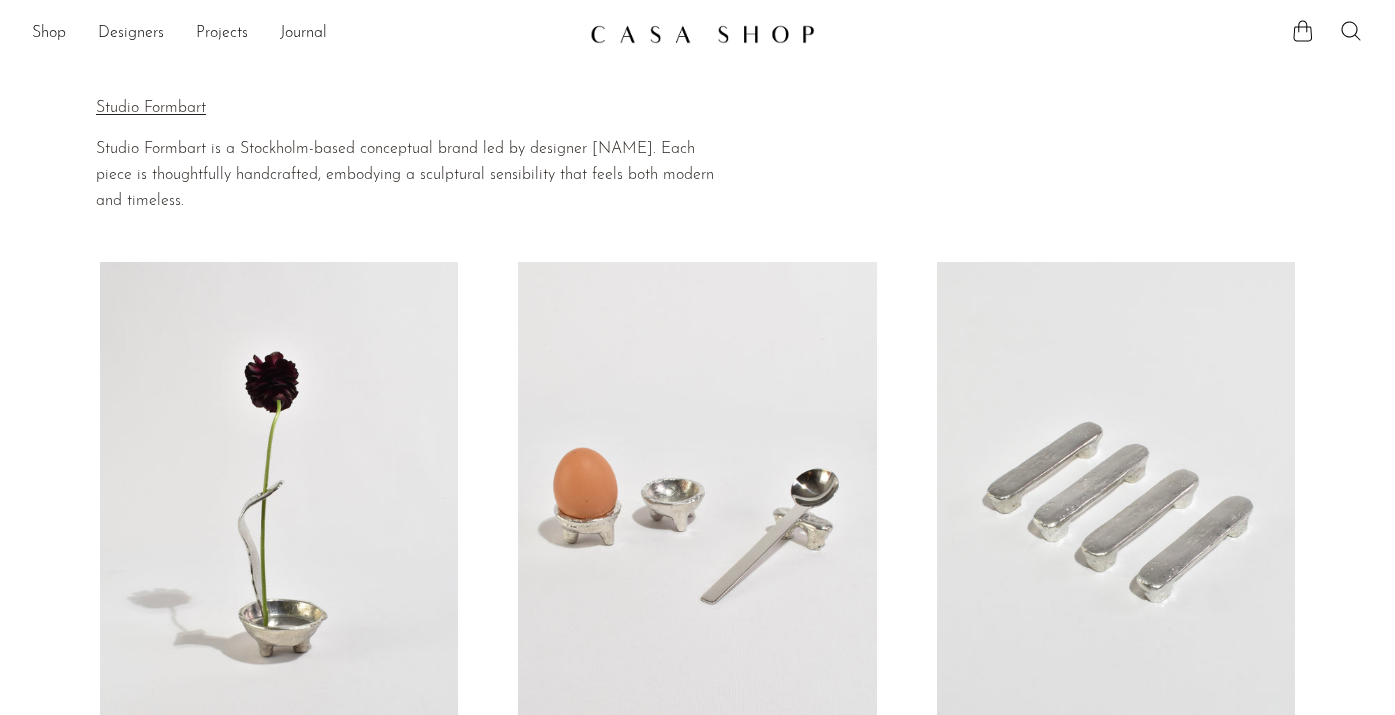 scroll, scrollTop: 229, scrollLeft: 0, axis: vertical 